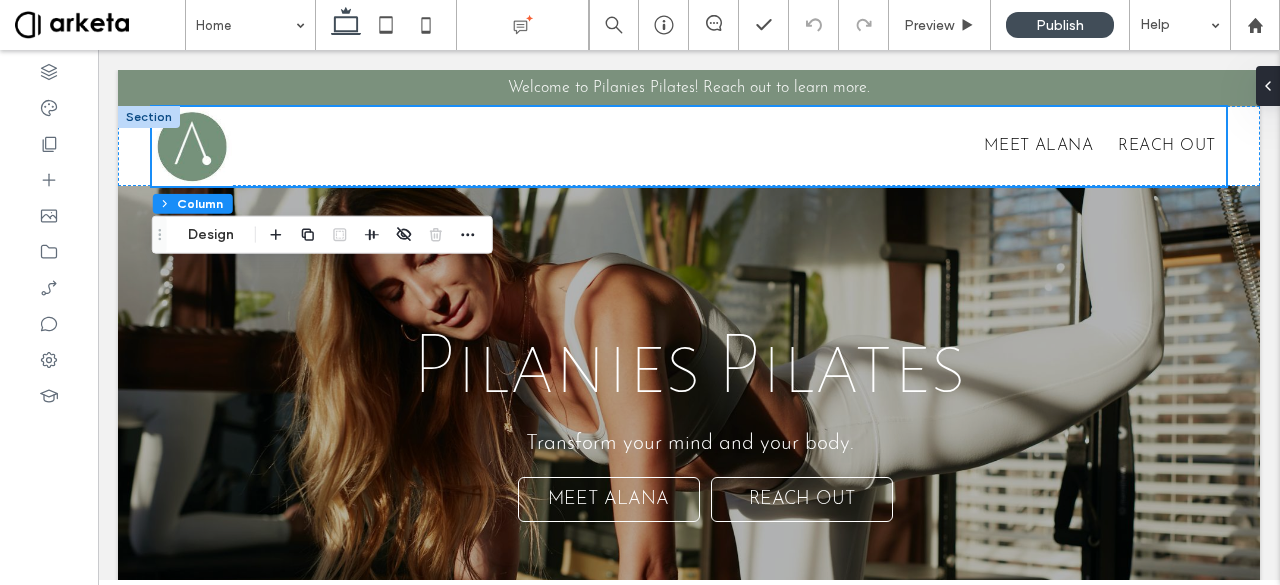 scroll, scrollTop: 0, scrollLeft: 0, axis: both 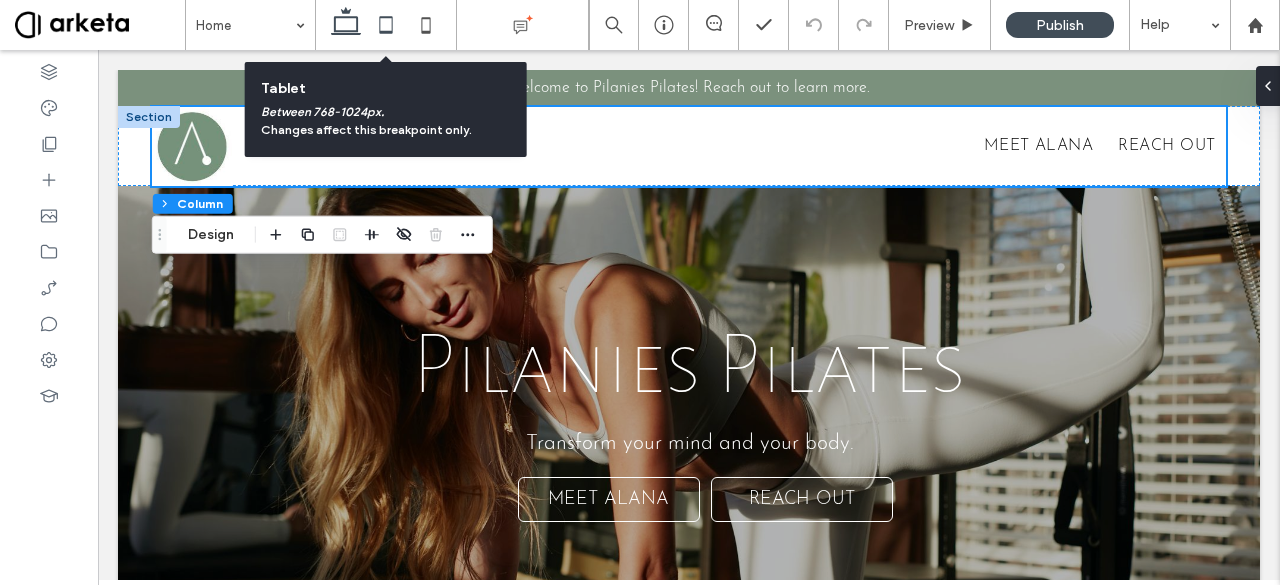 click 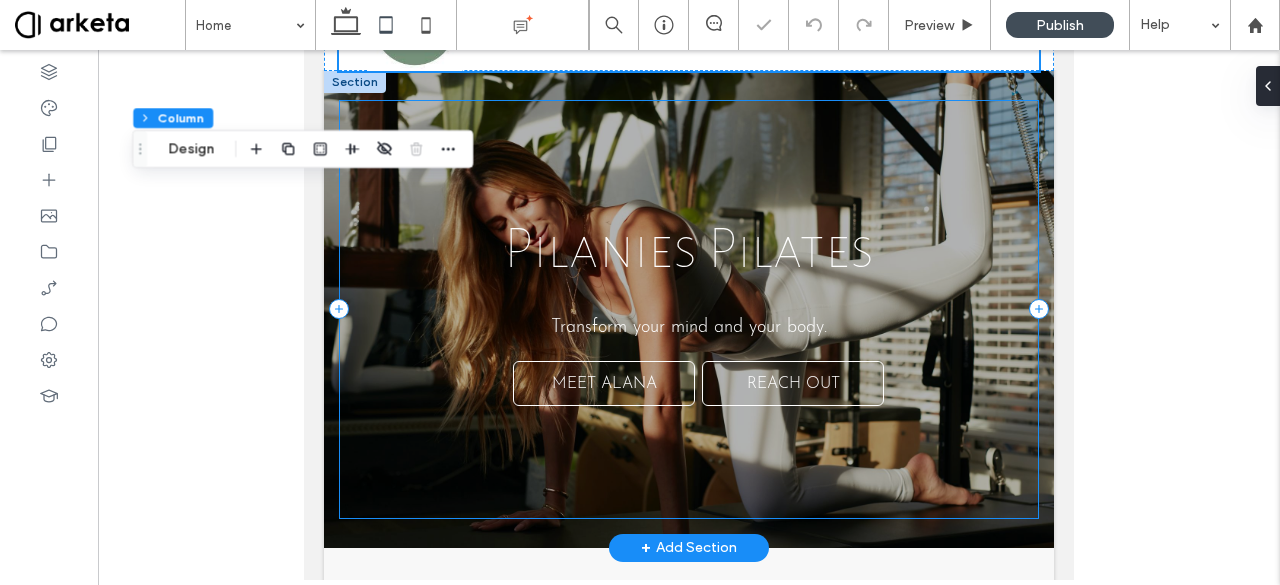 scroll, scrollTop: 0, scrollLeft: 0, axis: both 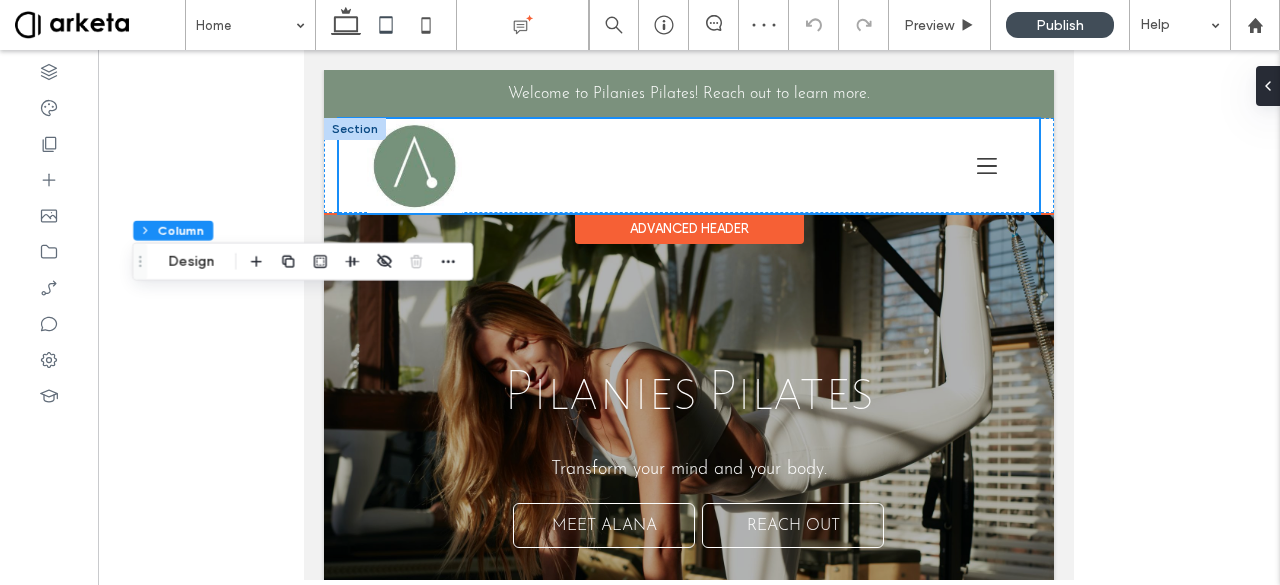 click on "Advanced Header" at bounding box center (689, 228) 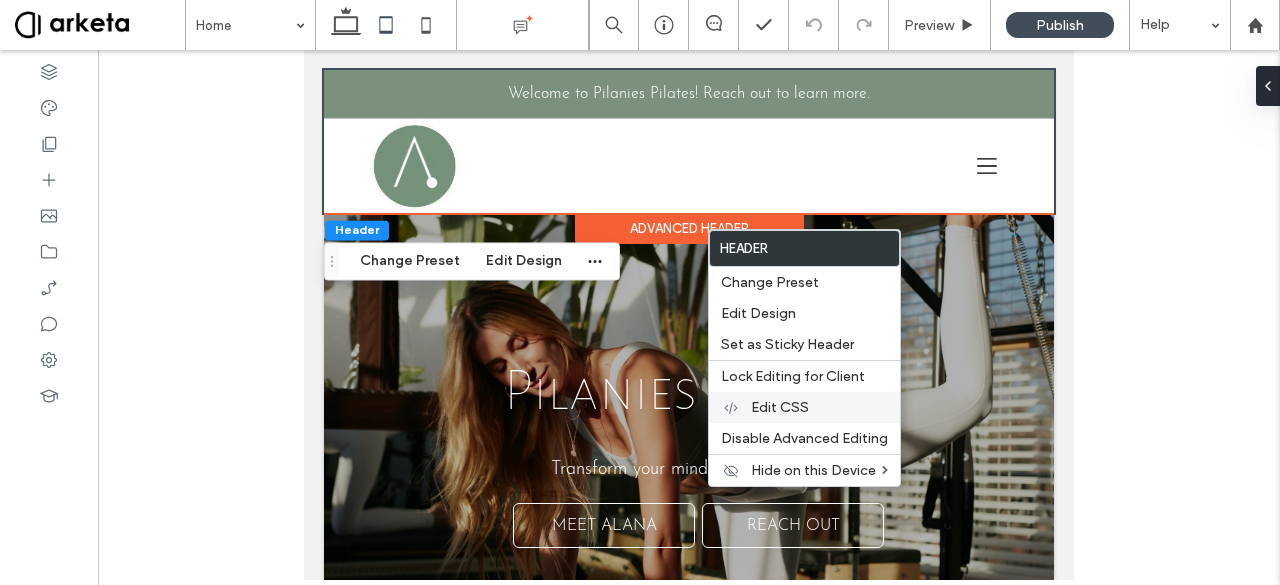 click on "Edit CSS" at bounding box center [780, 407] 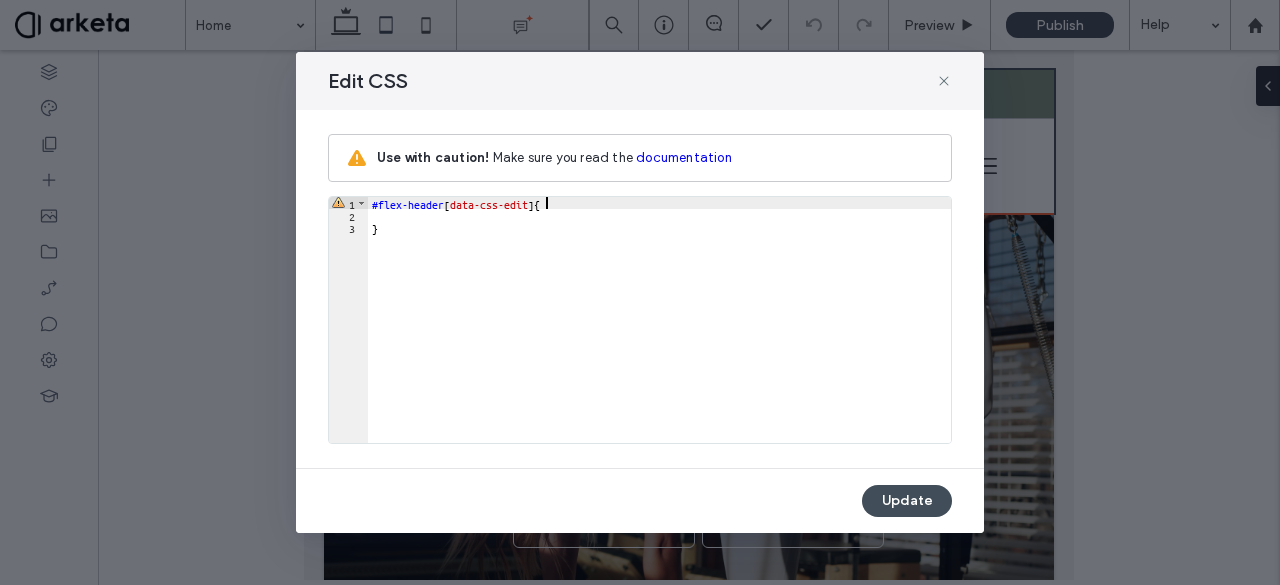 click on "#flex-header [ data-css-edit ]  { }" at bounding box center [660, 332] 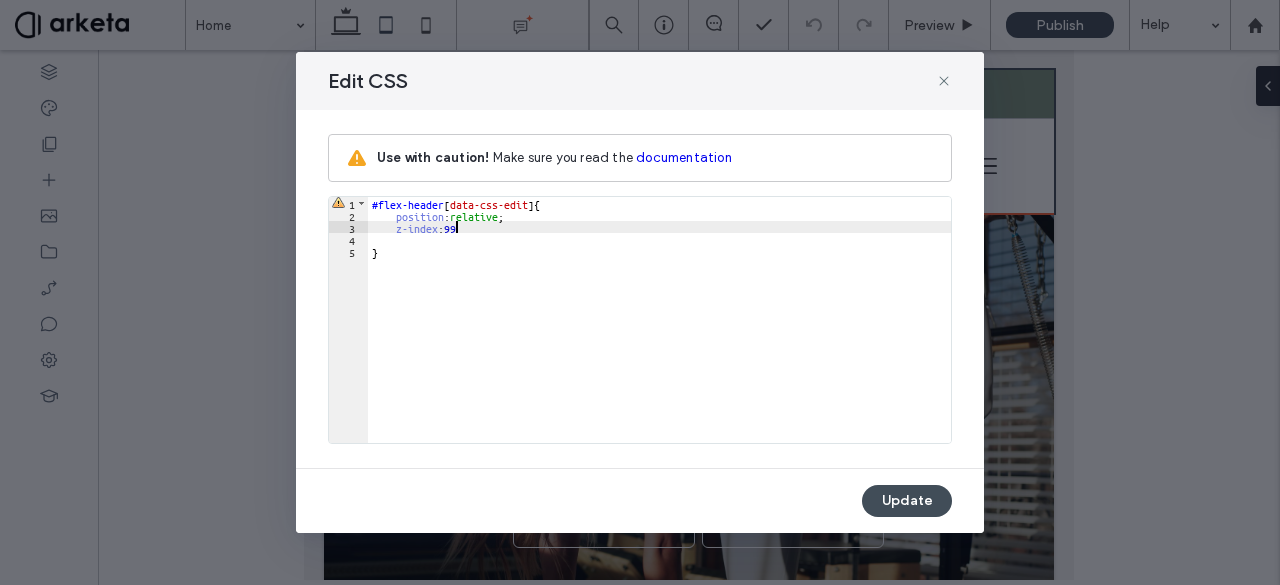 type on "**" 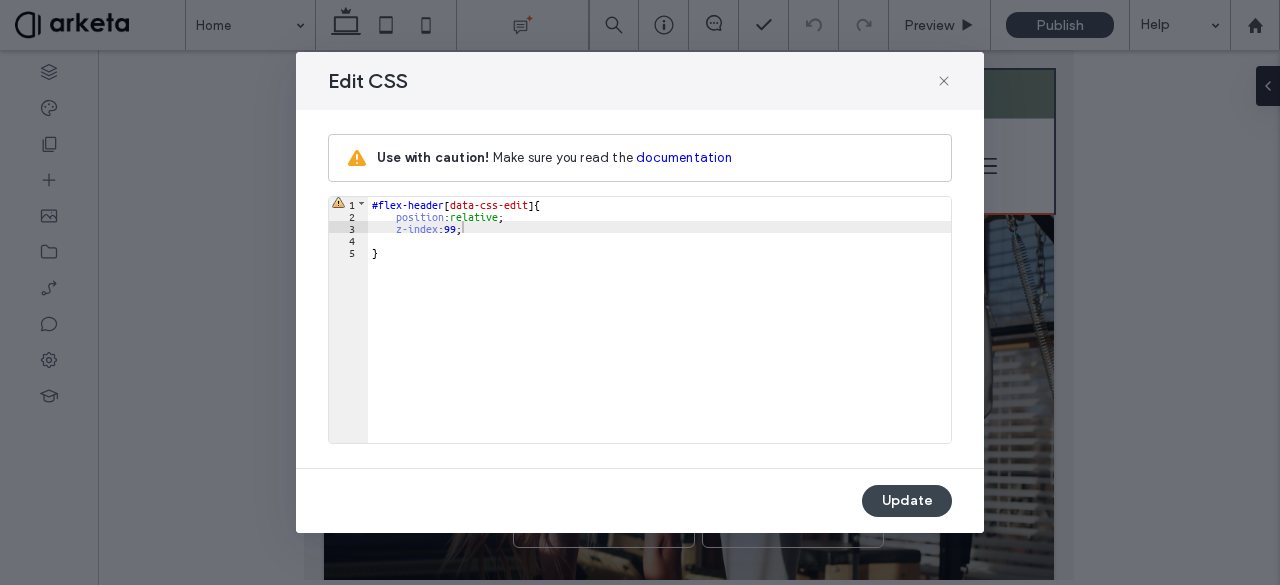 click on "Update" at bounding box center (907, 501) 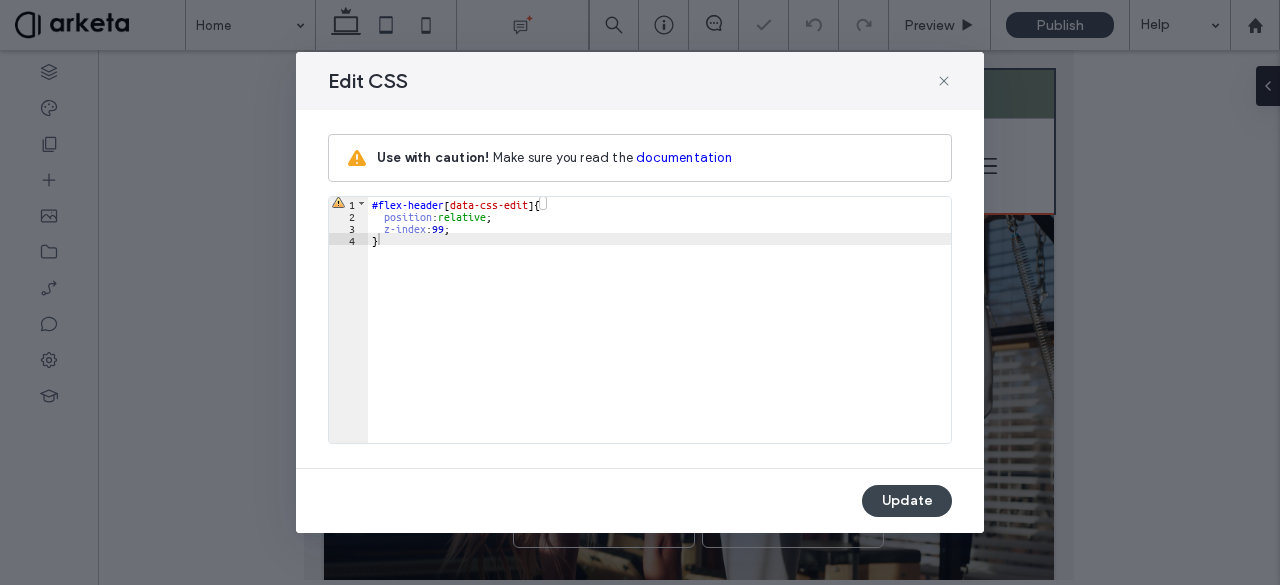 click on "Update" at bounding box center [907, 501] 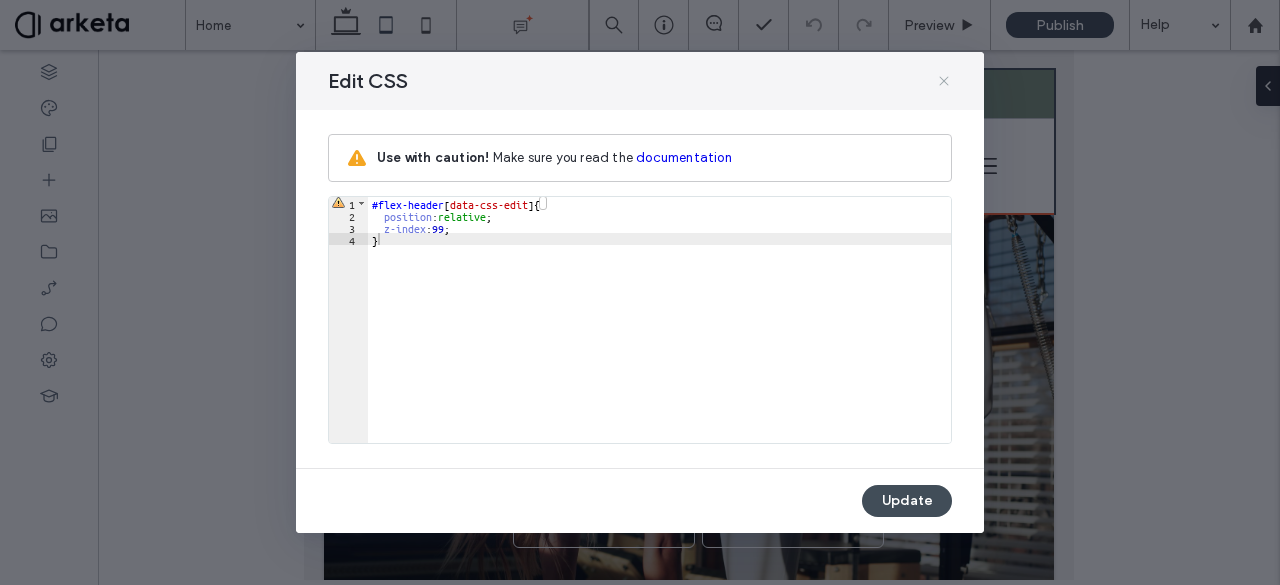 click 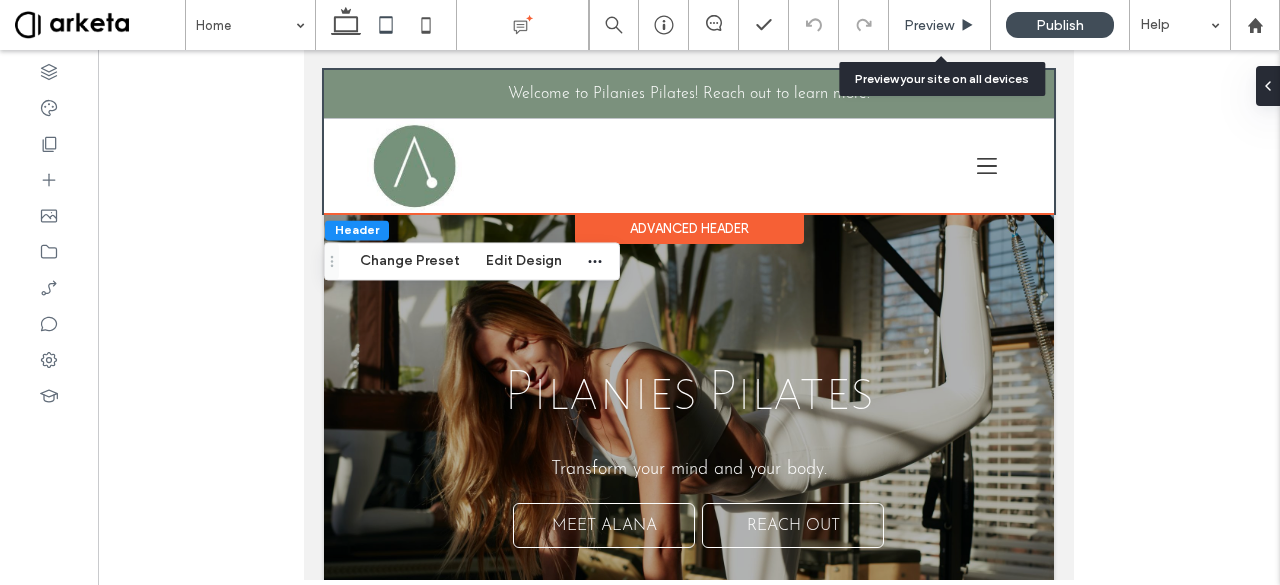 click on "Preview" at bounding box center (929, 25) 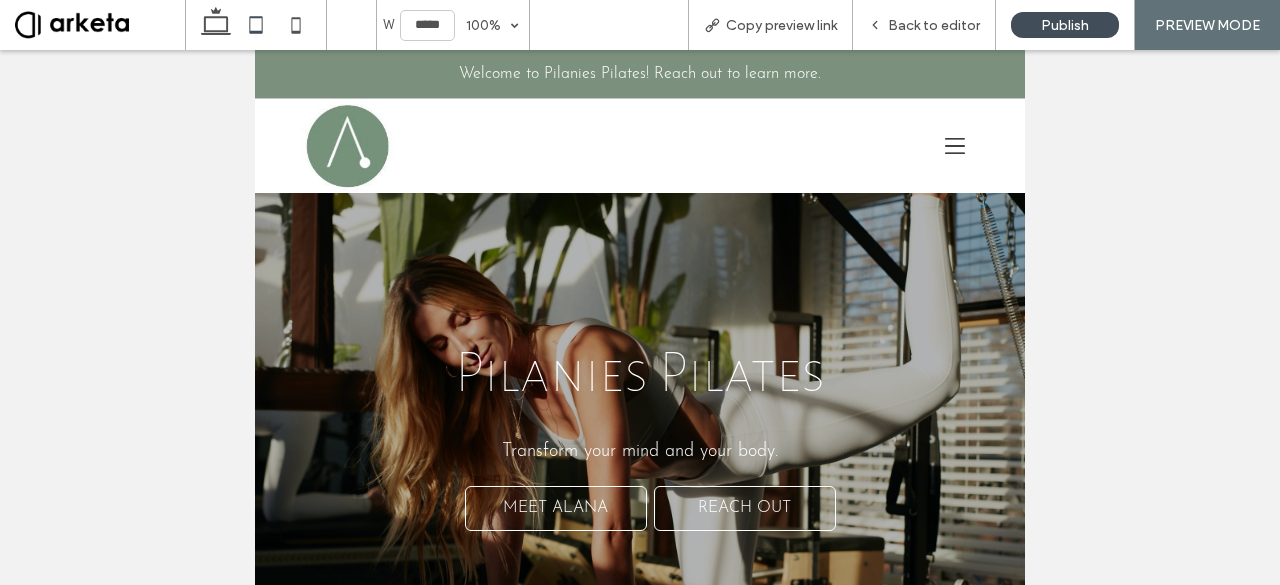 click 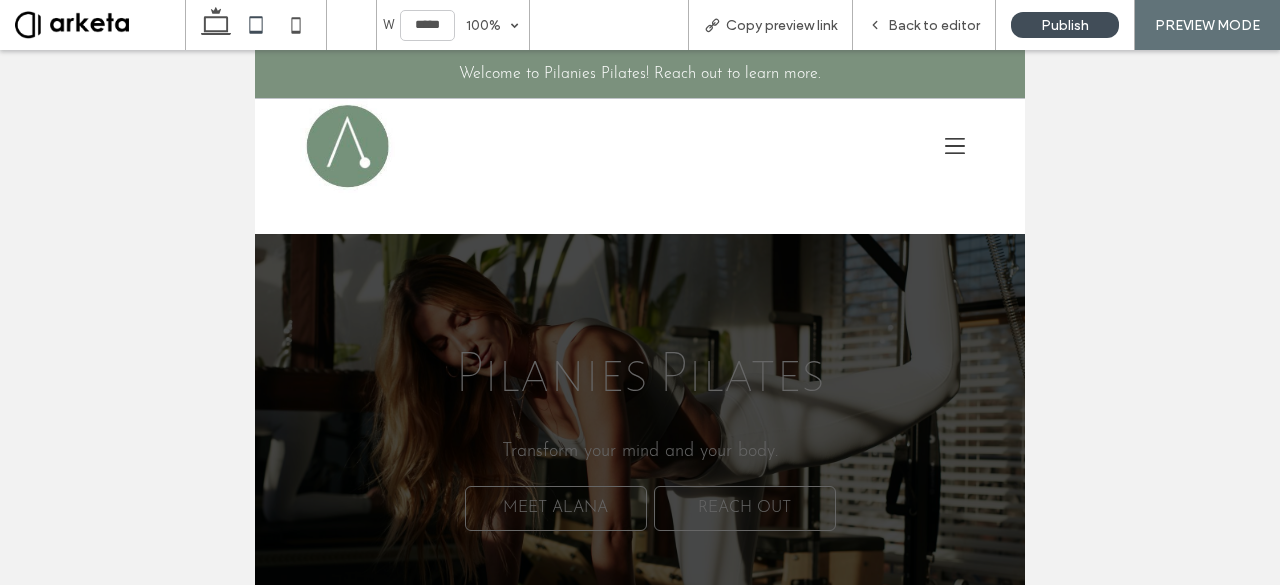 click 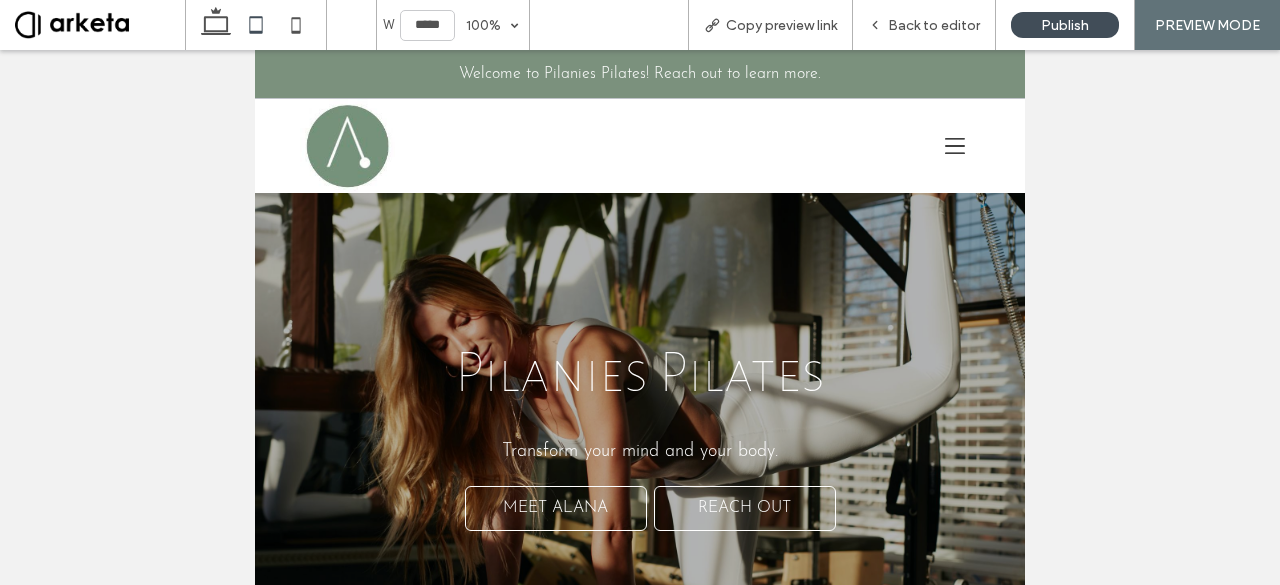 click 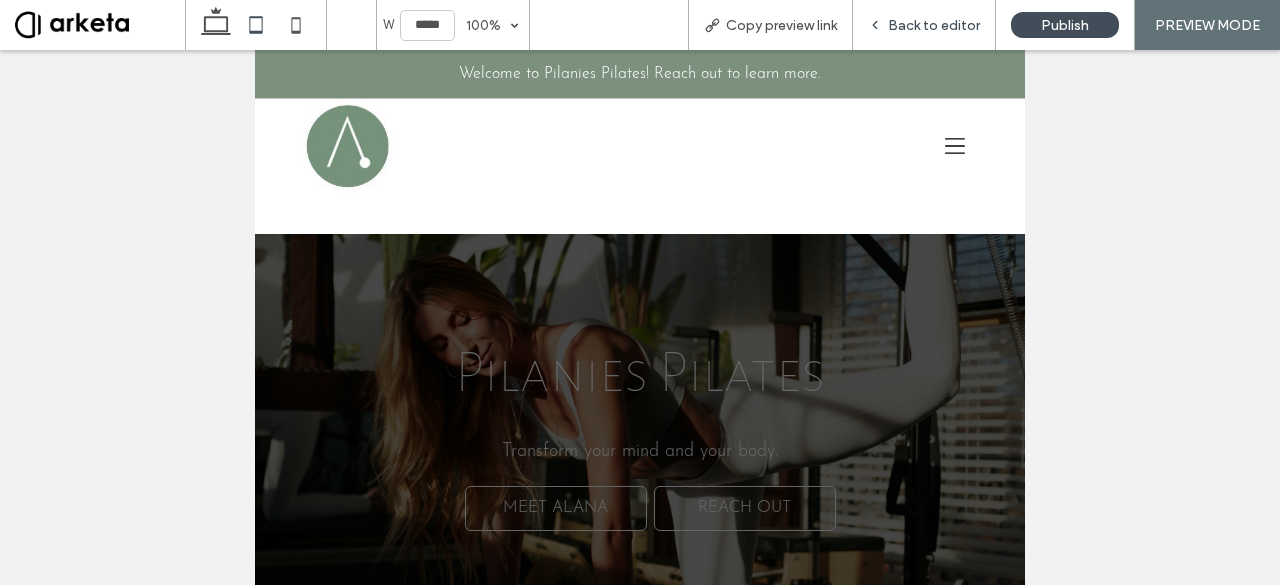 click on "Back to editor" at bounding box center [934, 25] 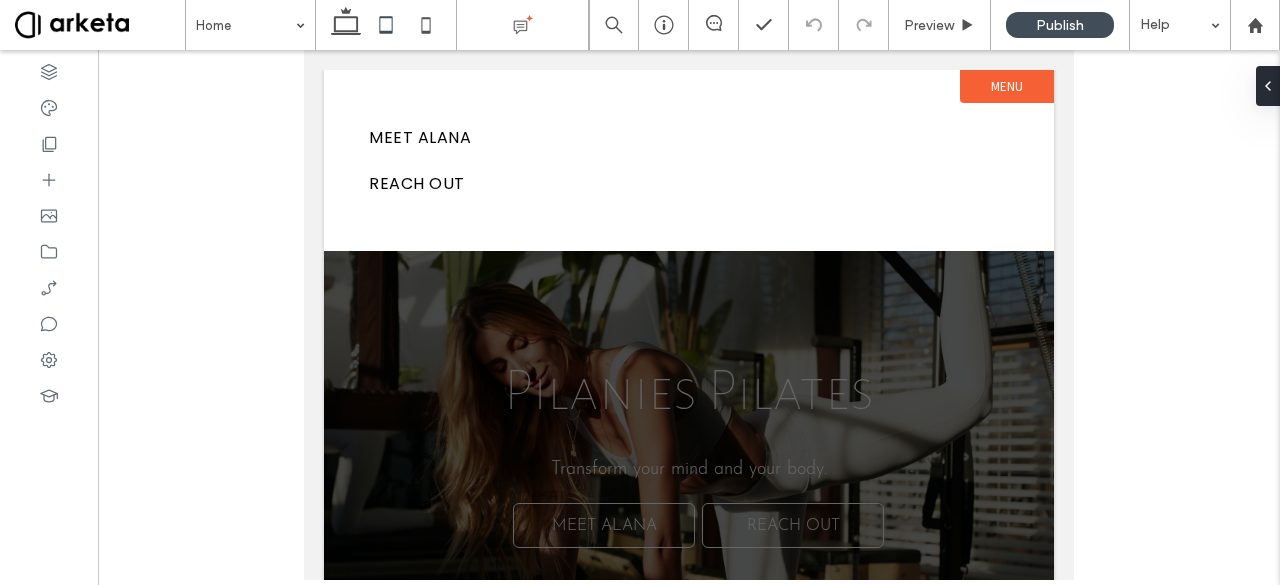 click on "Menu" at bounding box center (1007, 86) 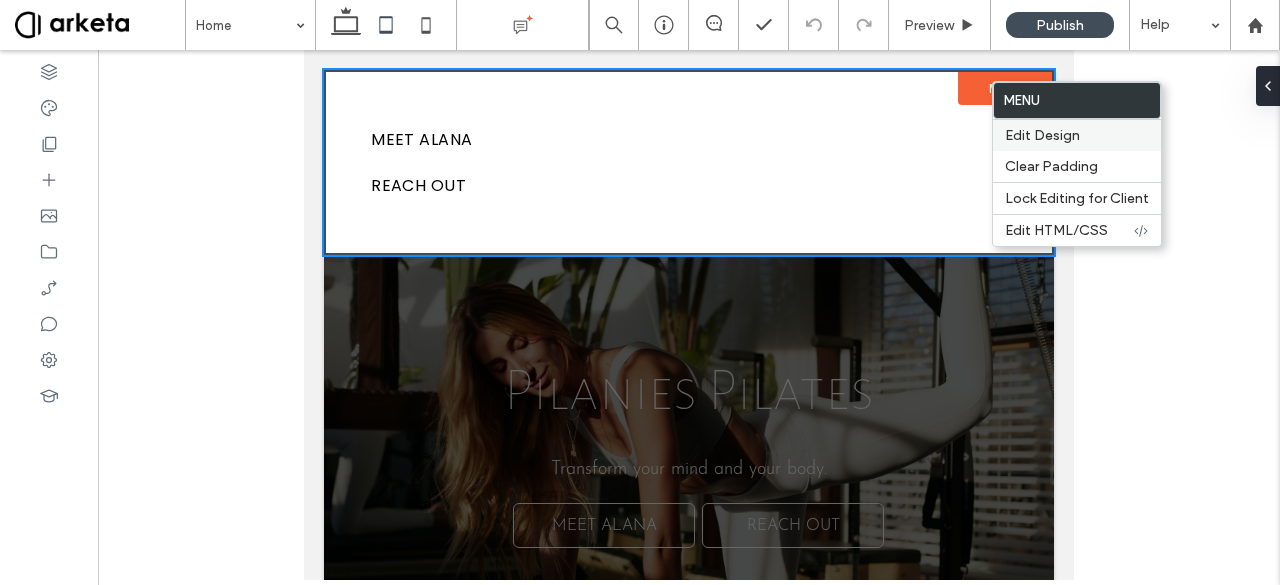 click on "Edit Design" at bounding box center [1077, 135] 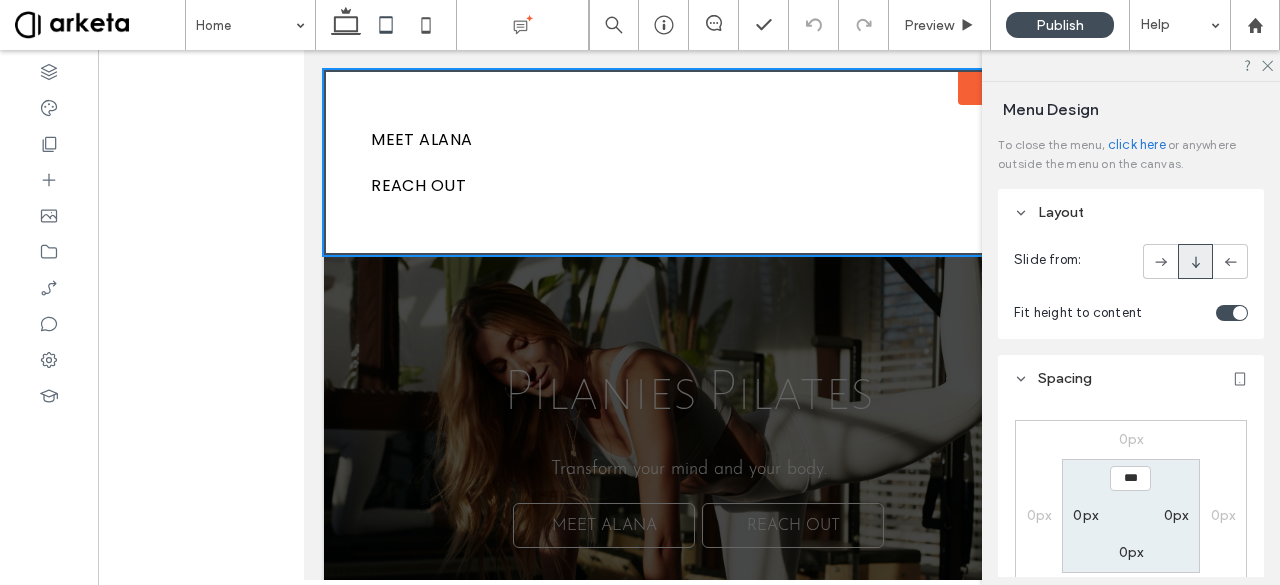 scroll, scrollTop: 65, scrollLeft: 0, axis: vertical 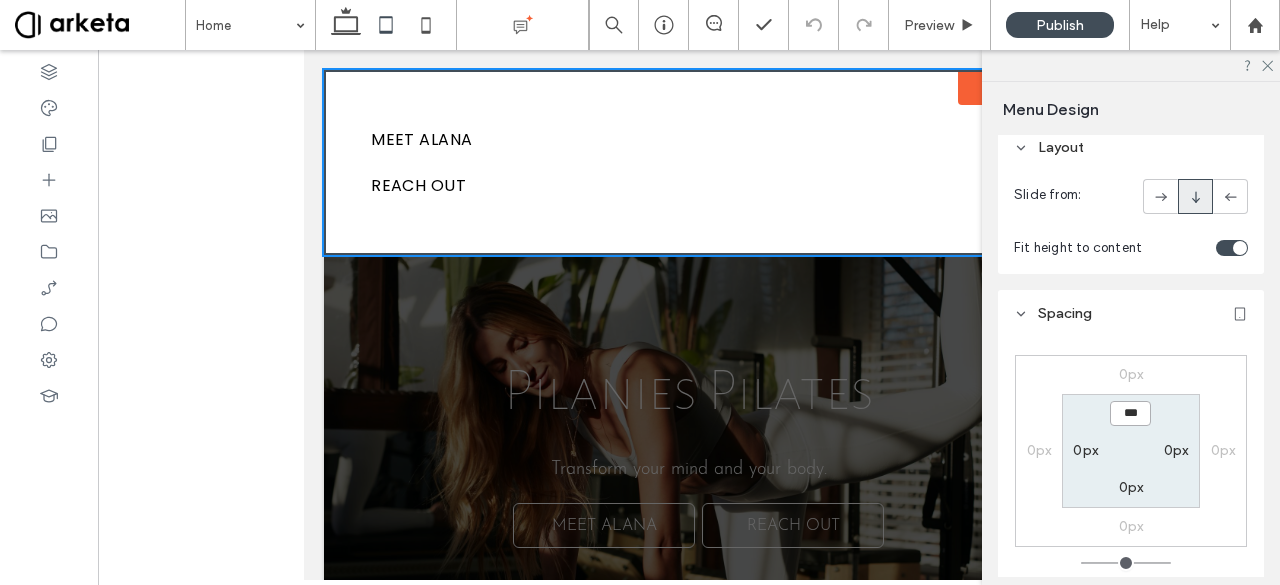 click on "***" at bounding box center [1130, 413] 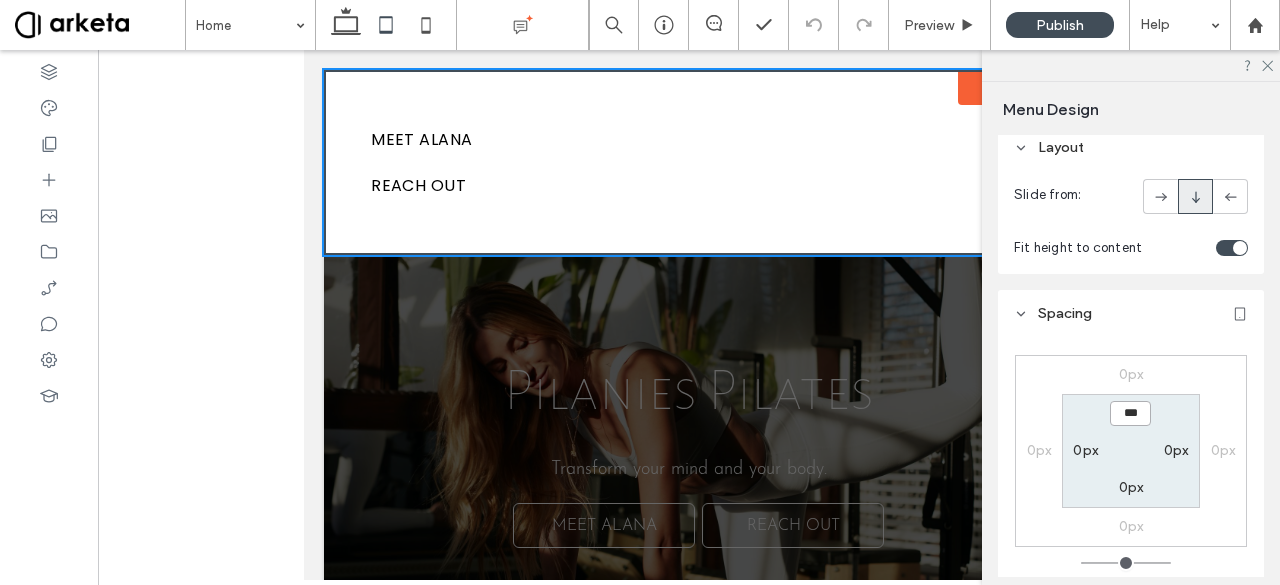 type on "*****" 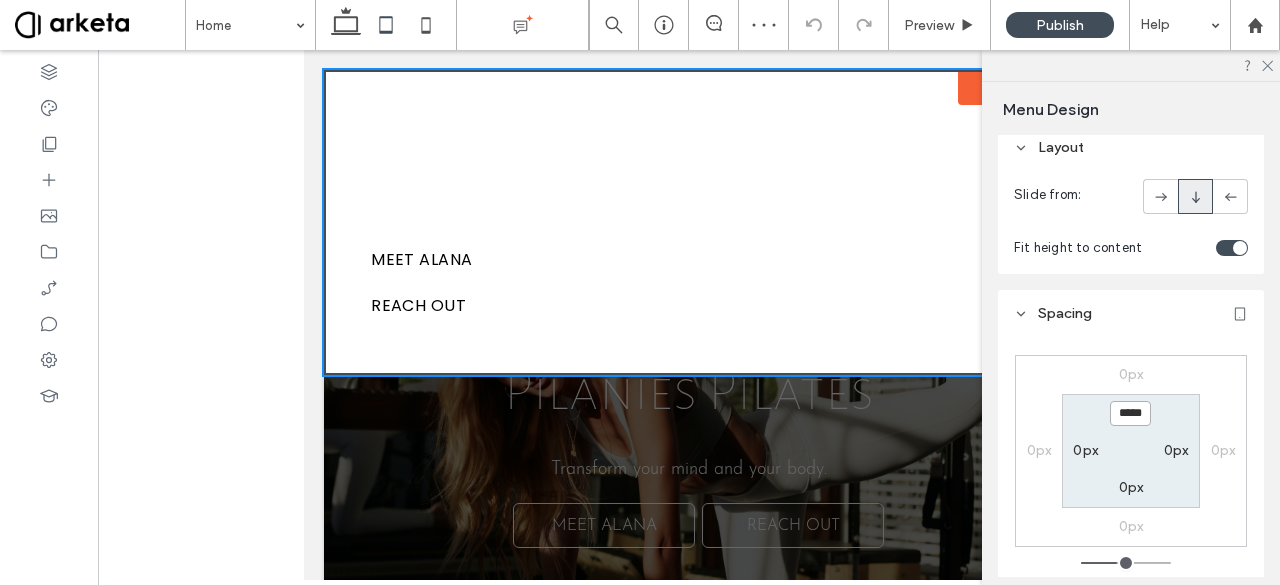 click on "*****" at bounding box center (1130, 413) 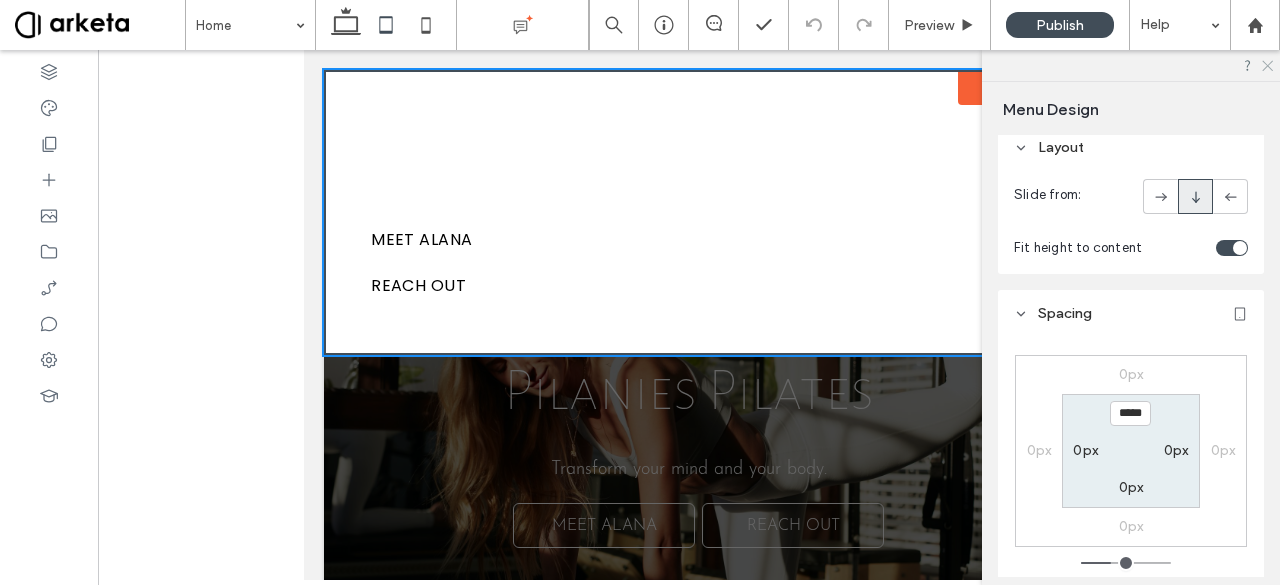 click 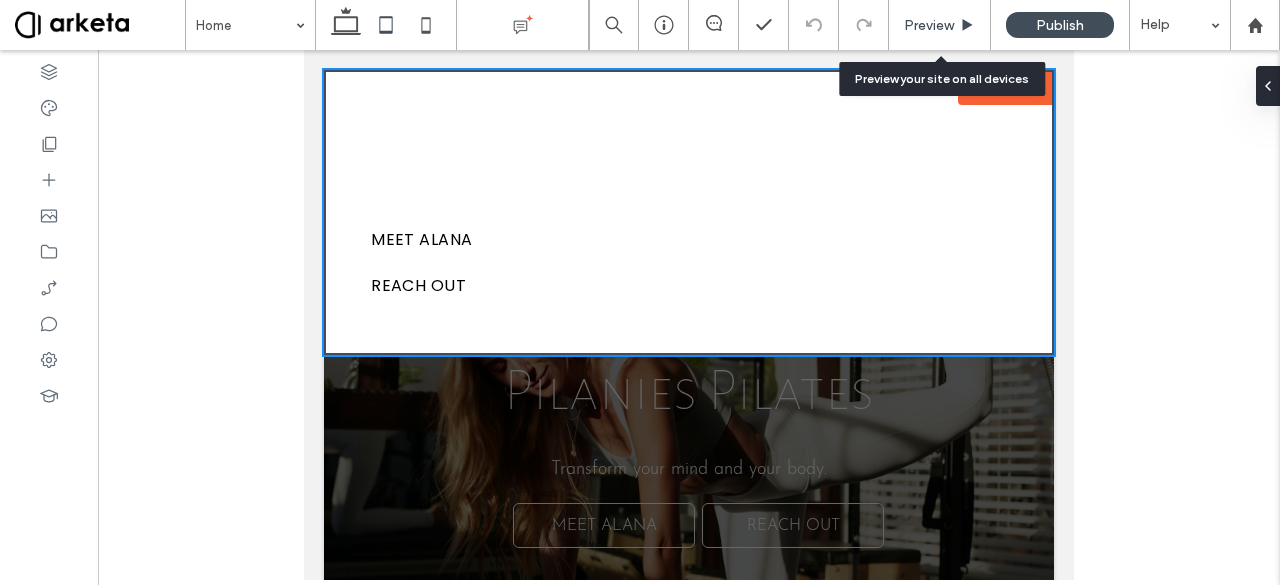 click on "Preview" at bounding box center (929, 25) 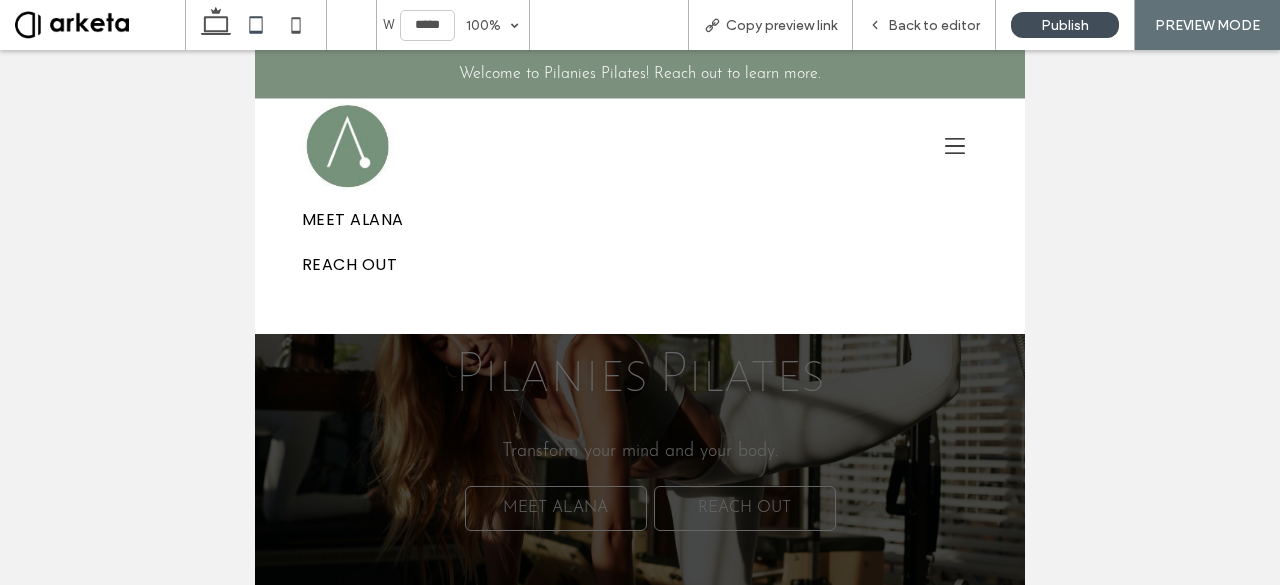 click 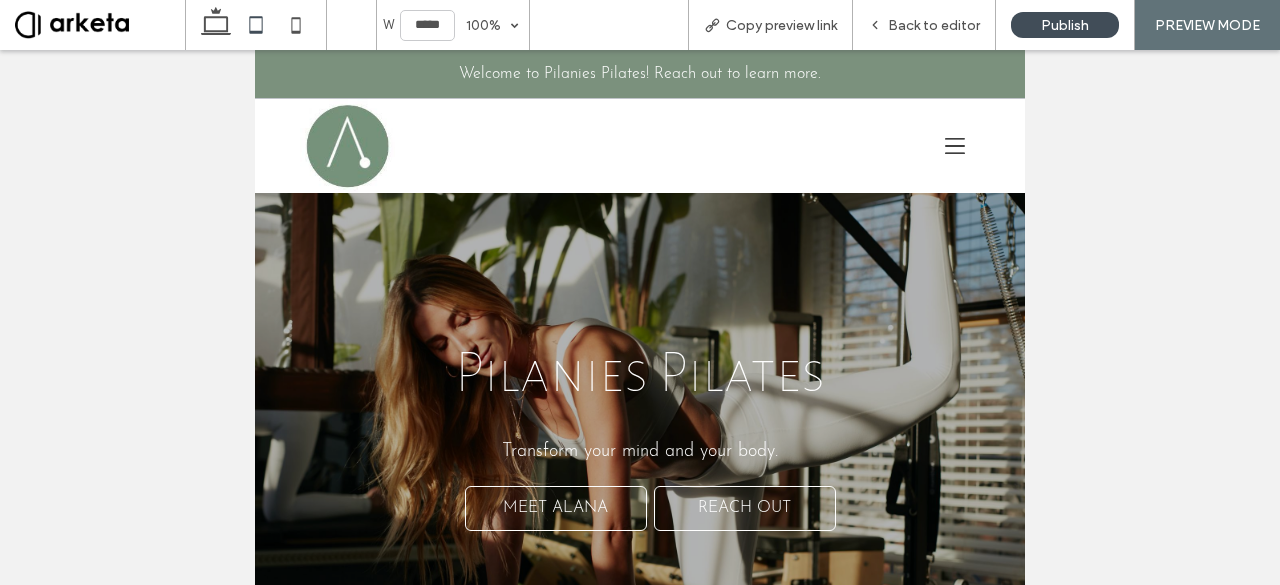 click 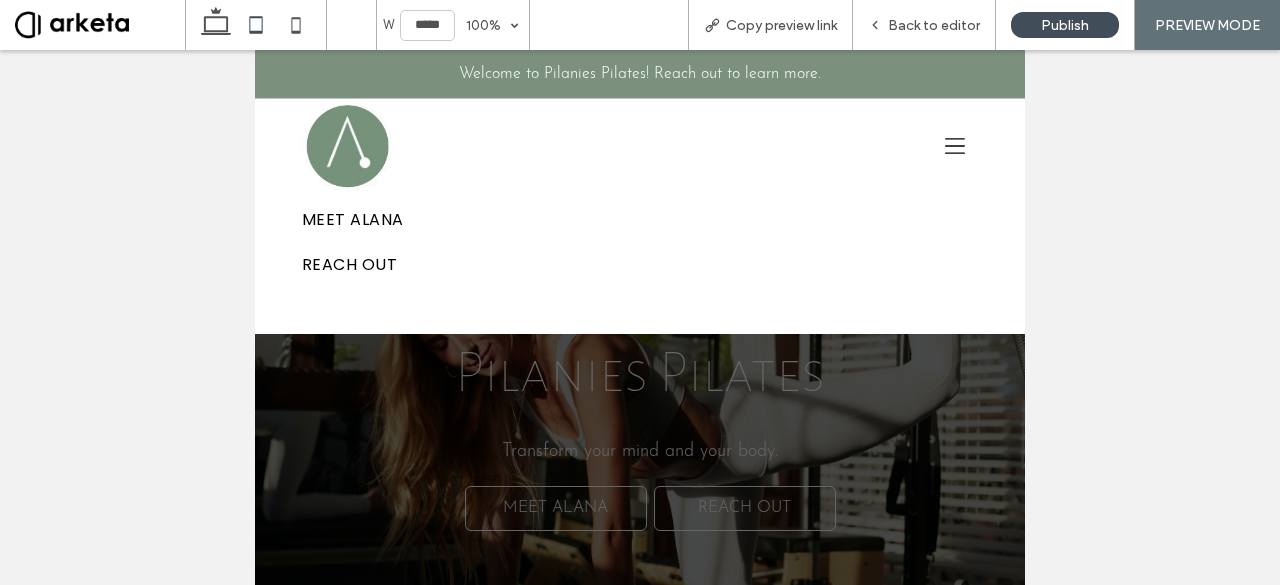 click on "MEET ALANA
REACH OUT" at bounding box center (639, 146) 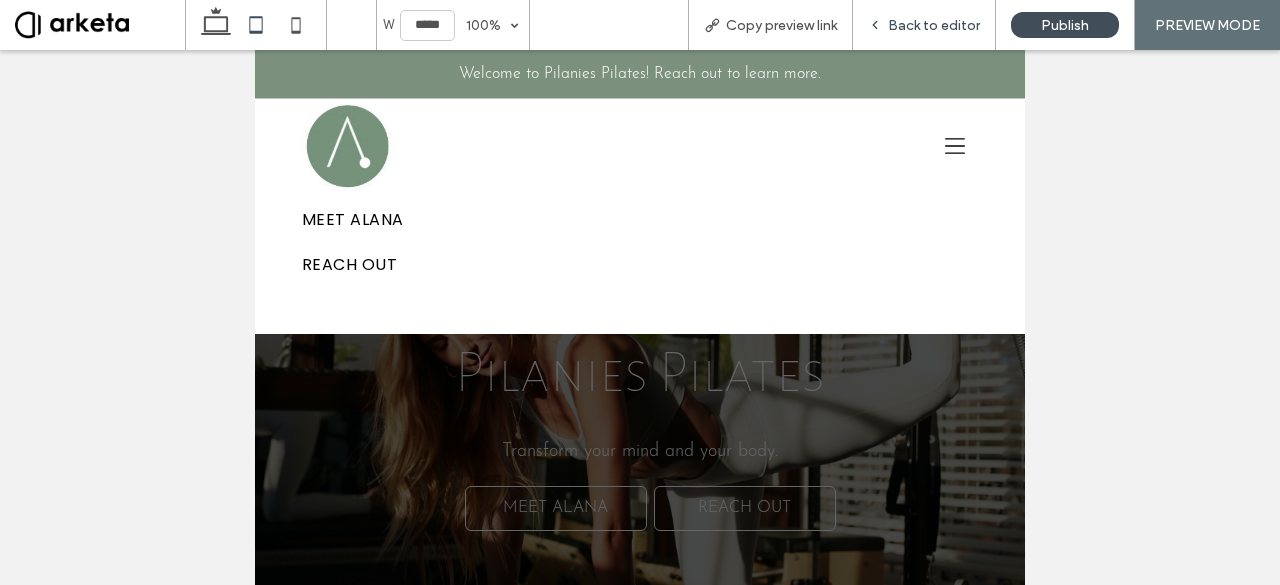 click on "Back to editor" at bounding box center (934, 25) 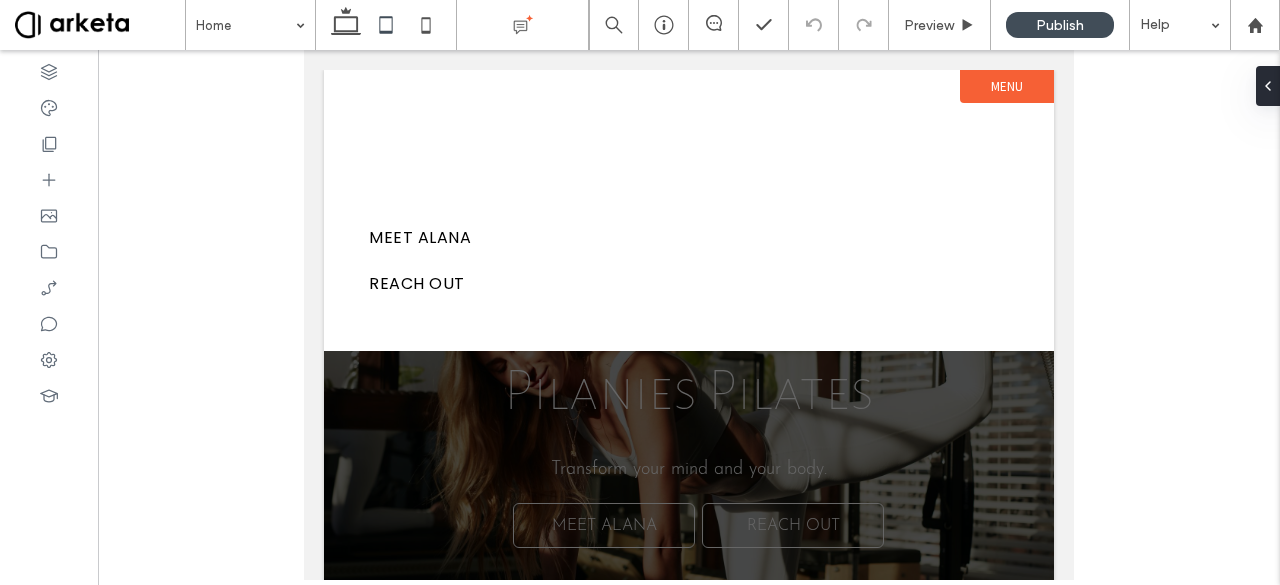 click on "Menu" at bounding box center [1007, 86] 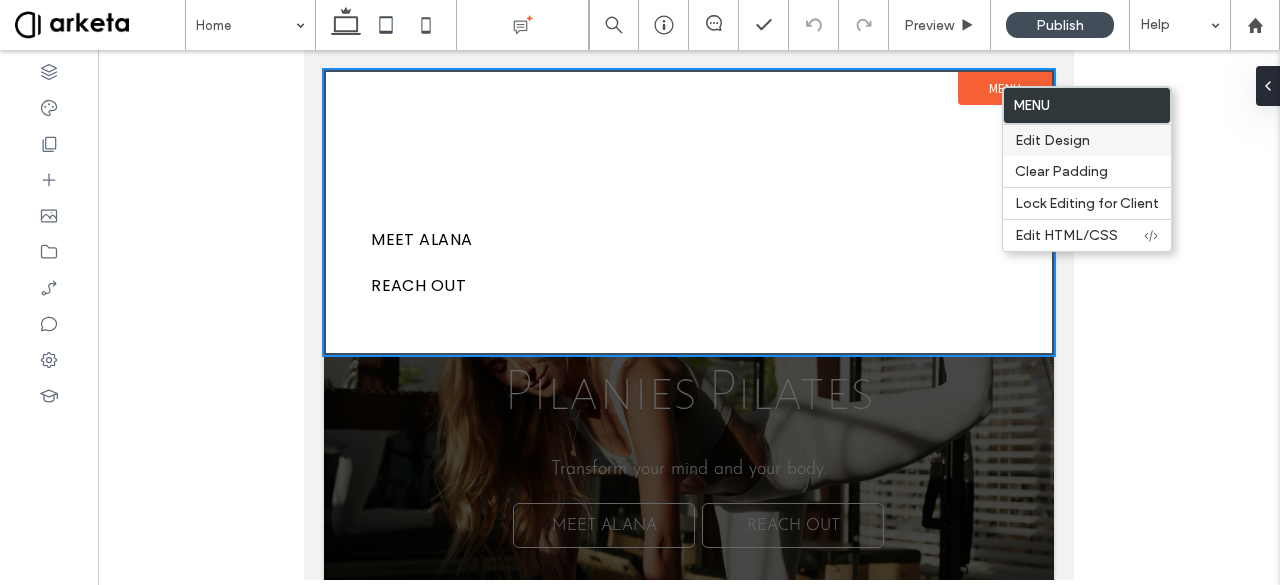 click on "Edit Design" at bounding box center (1052, 140) 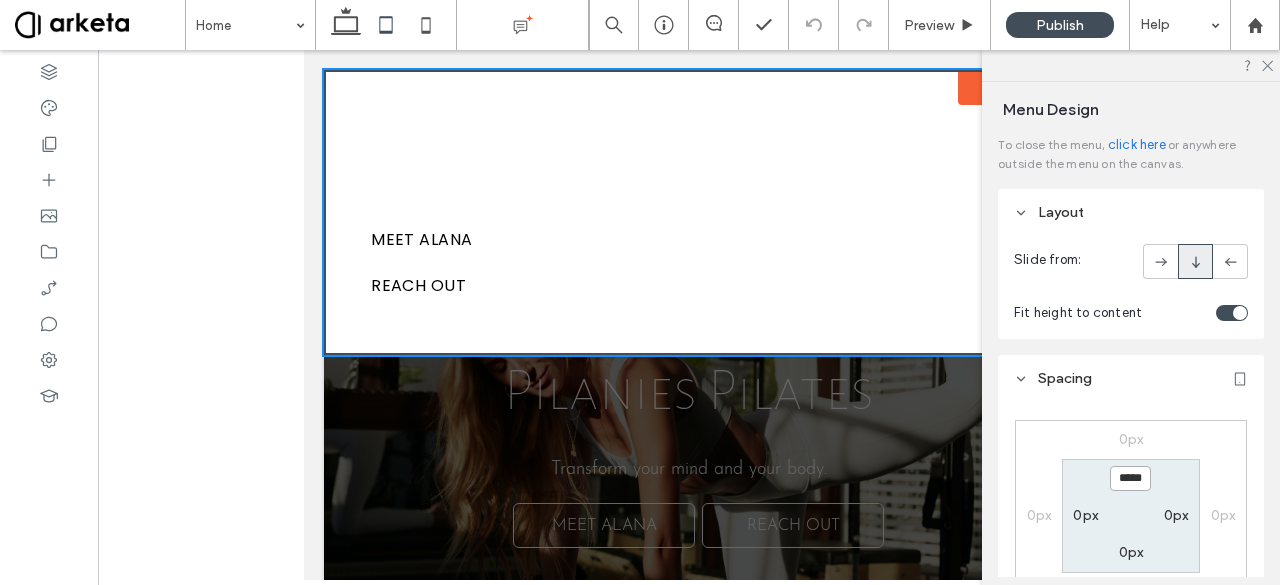 click on "*****" at bounding box center (1130, 478) 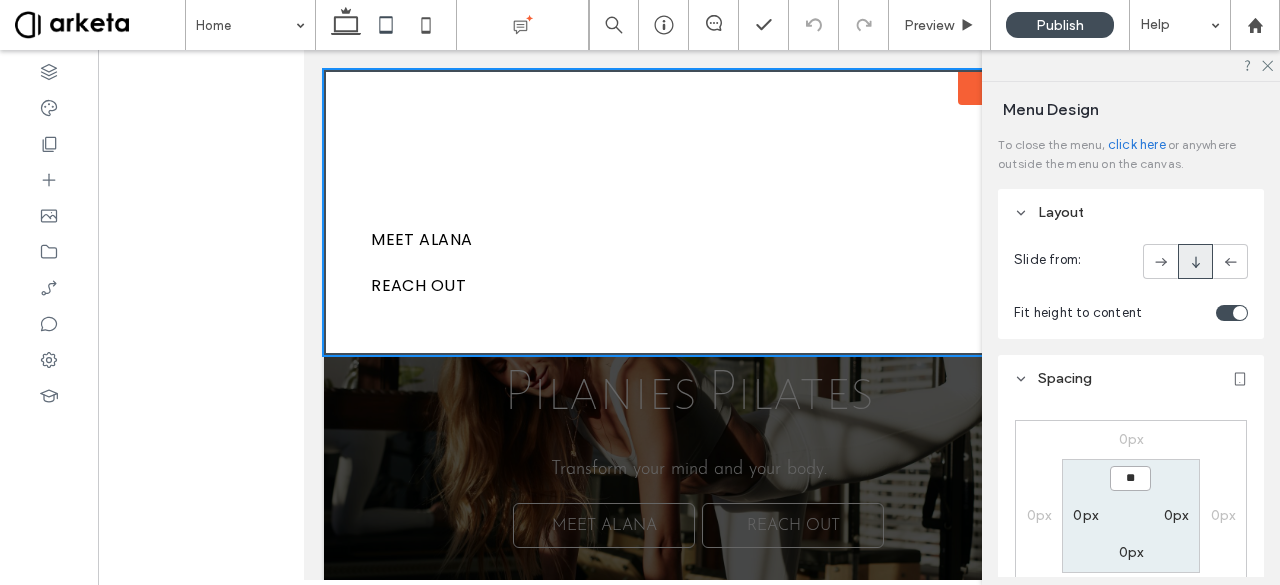 type on "*" 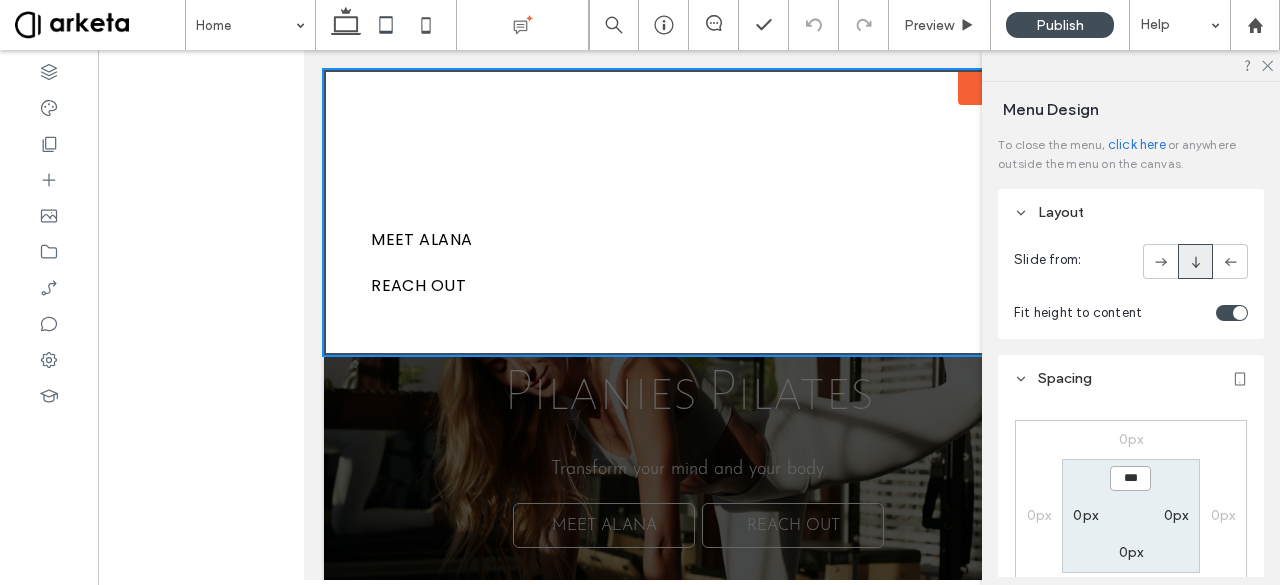 type on "*****" 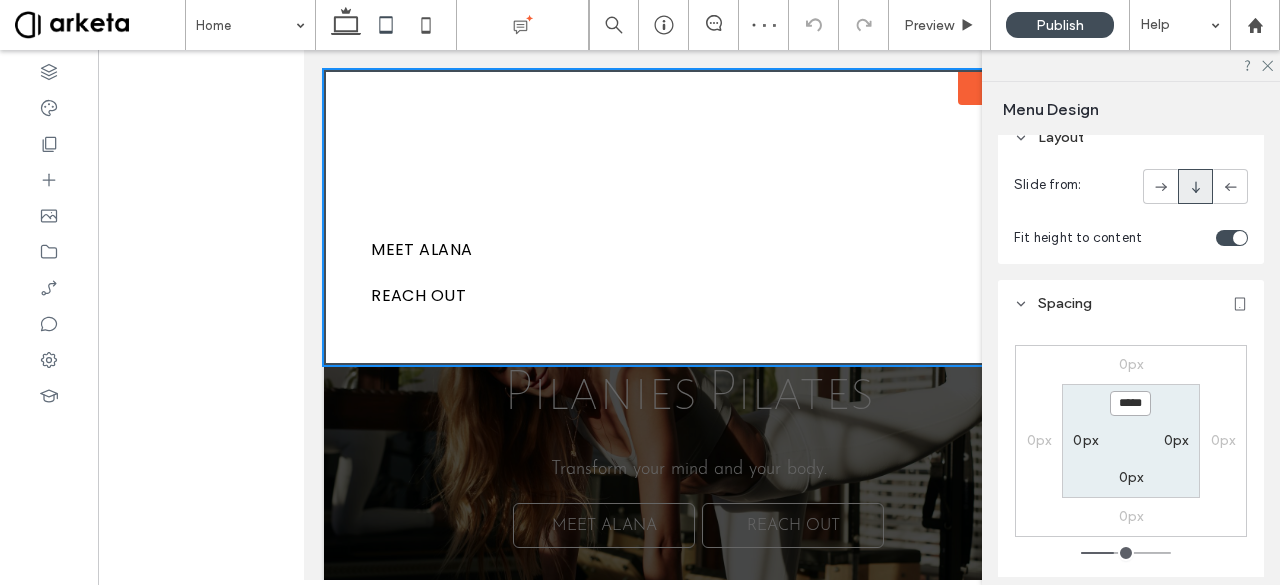 scroll, scrollTop: 74, scrollLeft: 0, axis: vertical 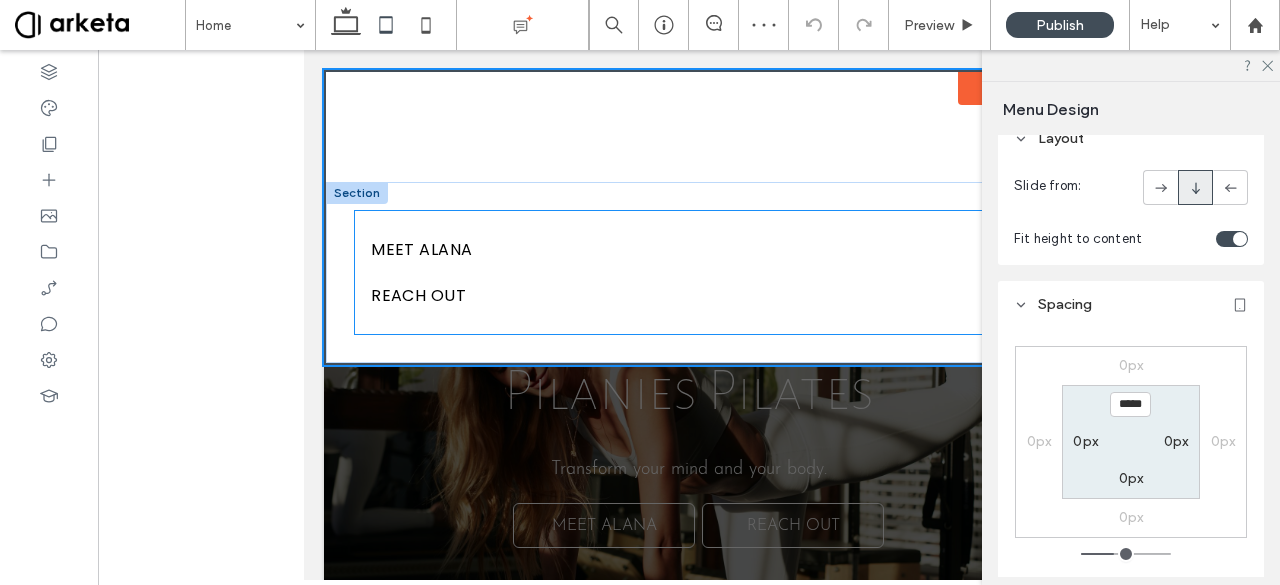 click on "MEET ALANA
REACH OUT" at bounding box center [689, 272] 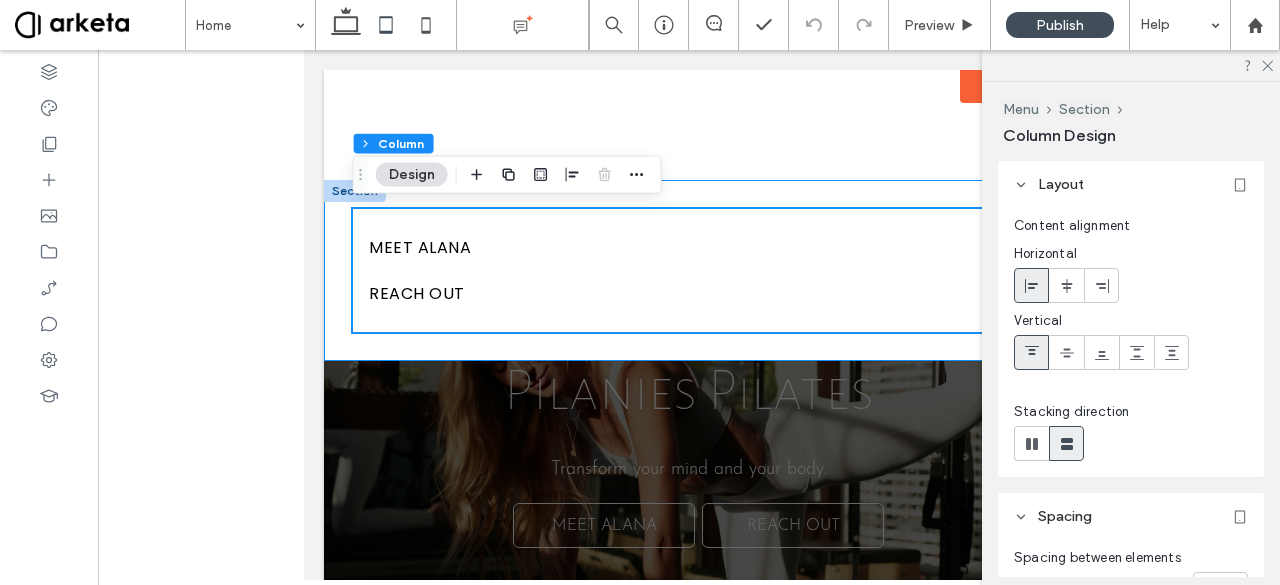 click on "MEET ALANA
REACH OUT" at bounding box center [689, 270] 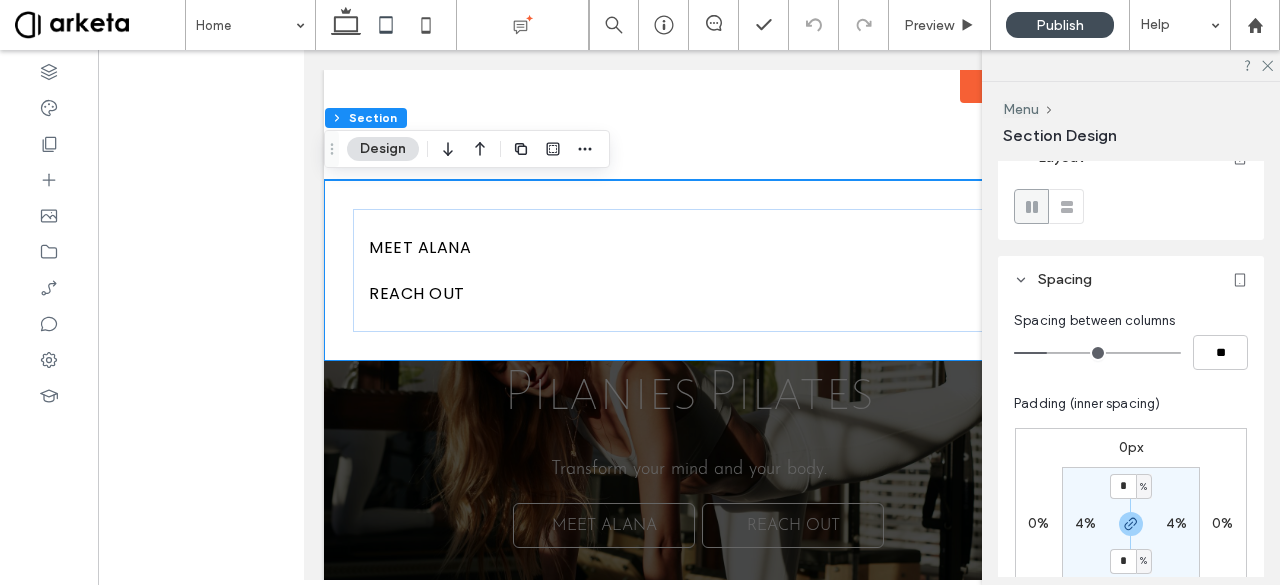 scroll, scrollTop: 42, scrollLeft: 0, axis: vertical 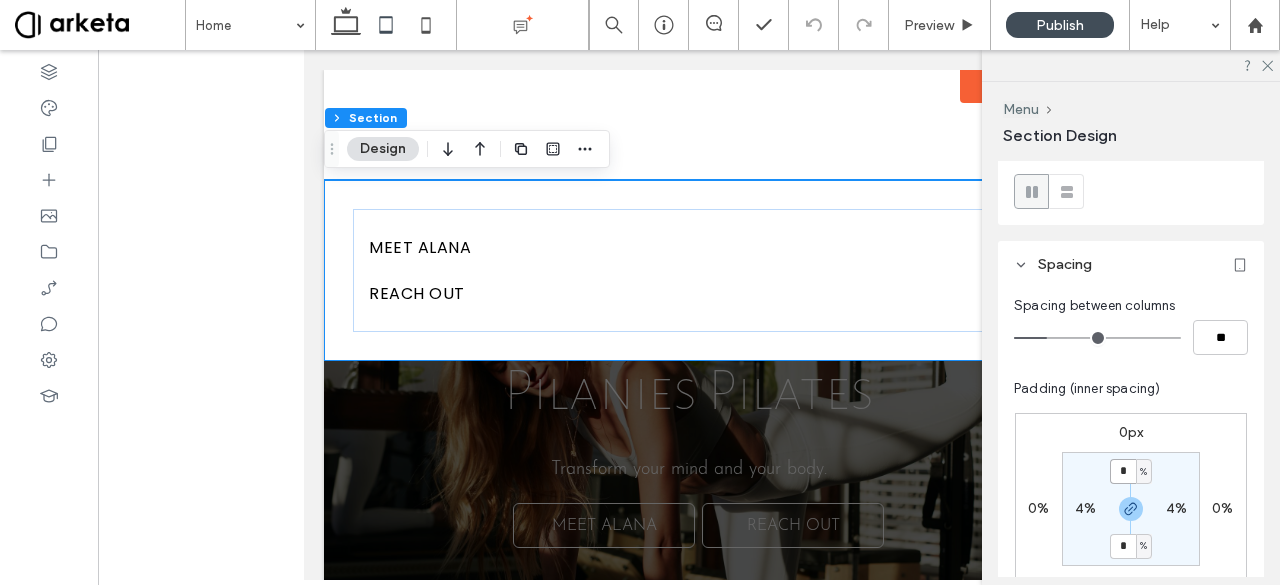 click on "*" at bounding box center [1123, 471] 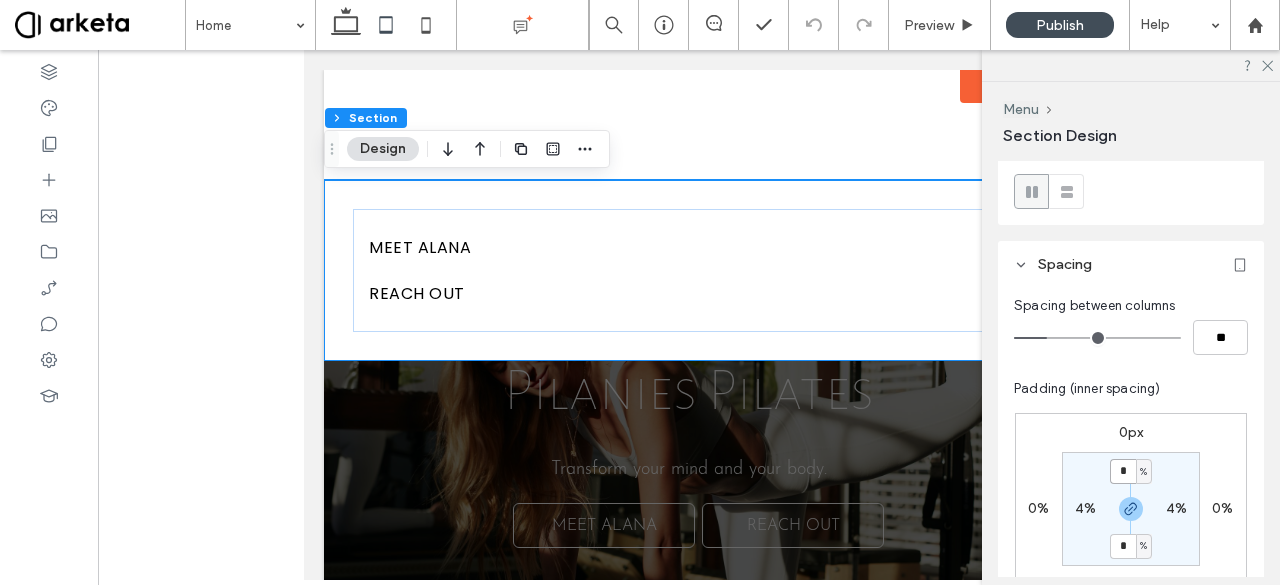 type on "*" 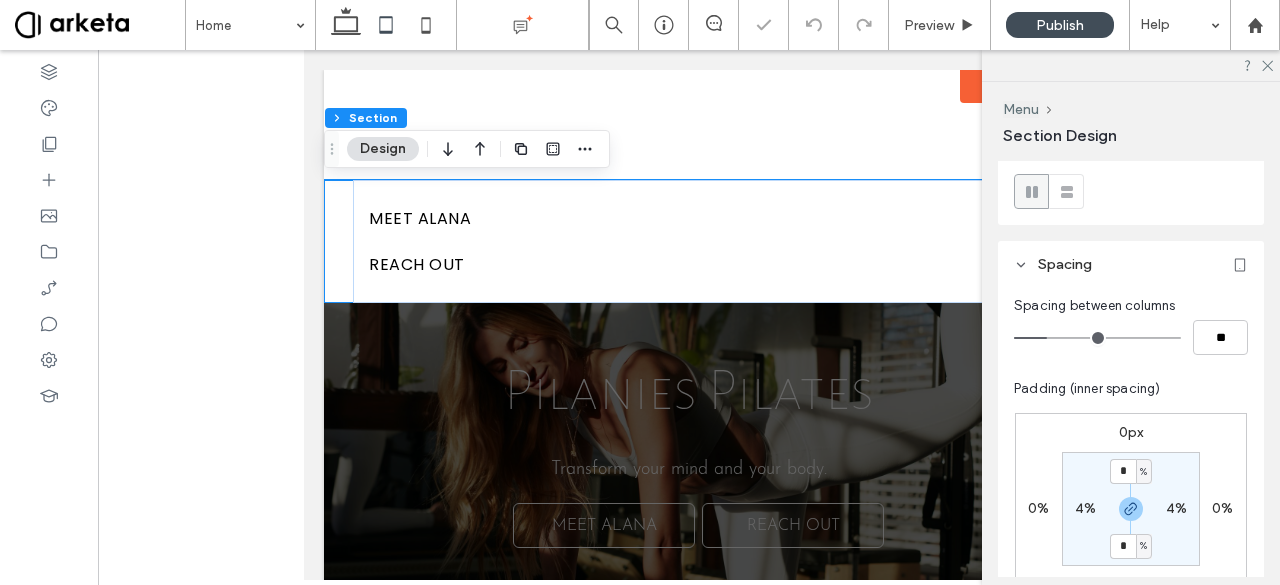 click on "4%" at bounding box center [1085, 508] 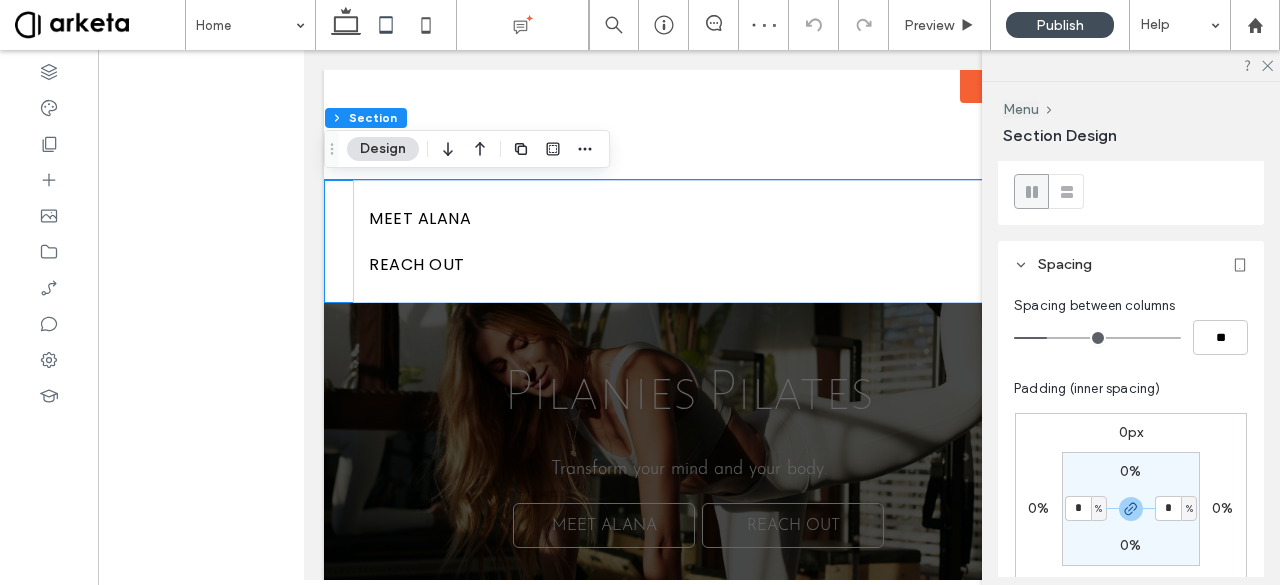 type on "*" 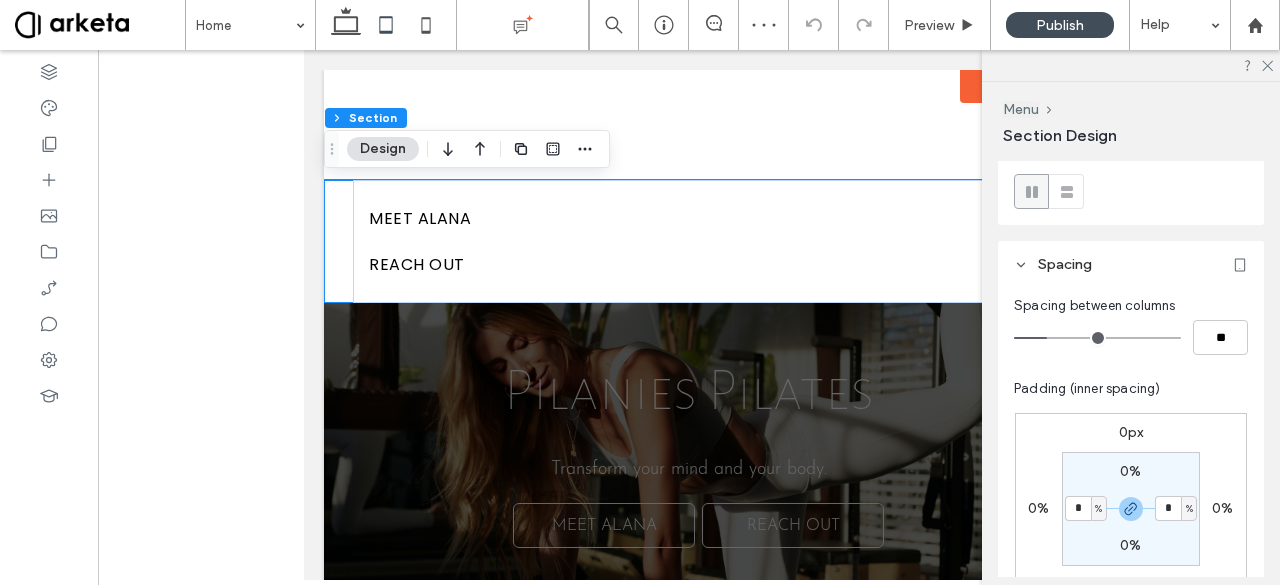 type on "*" 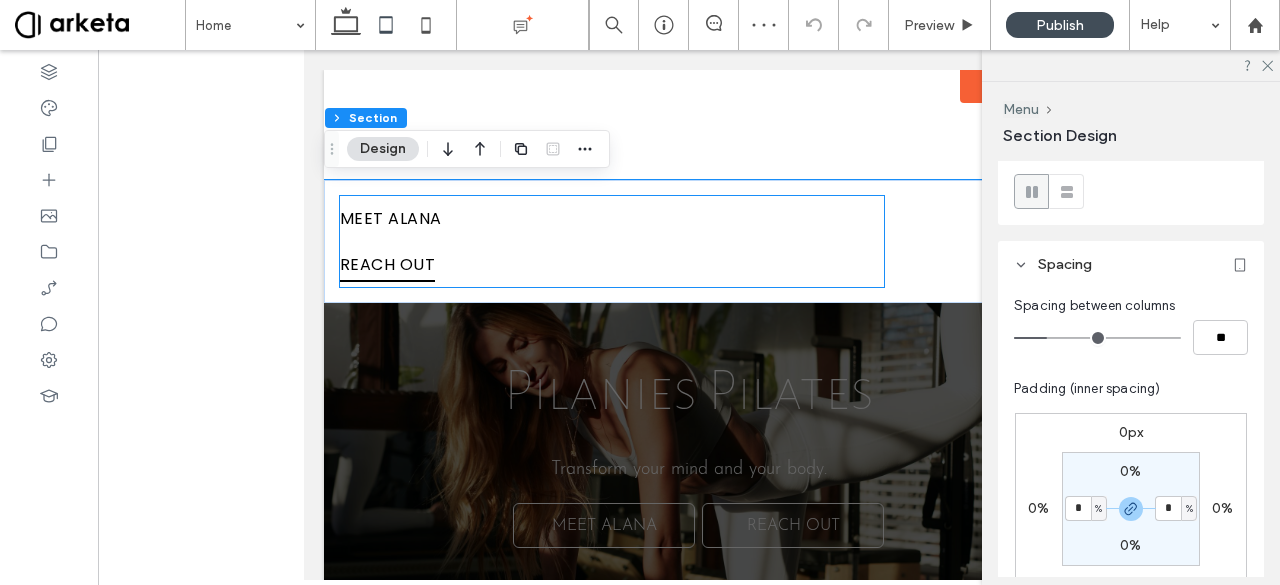 click on "REACH OUT" at bounding box center [612, 263] 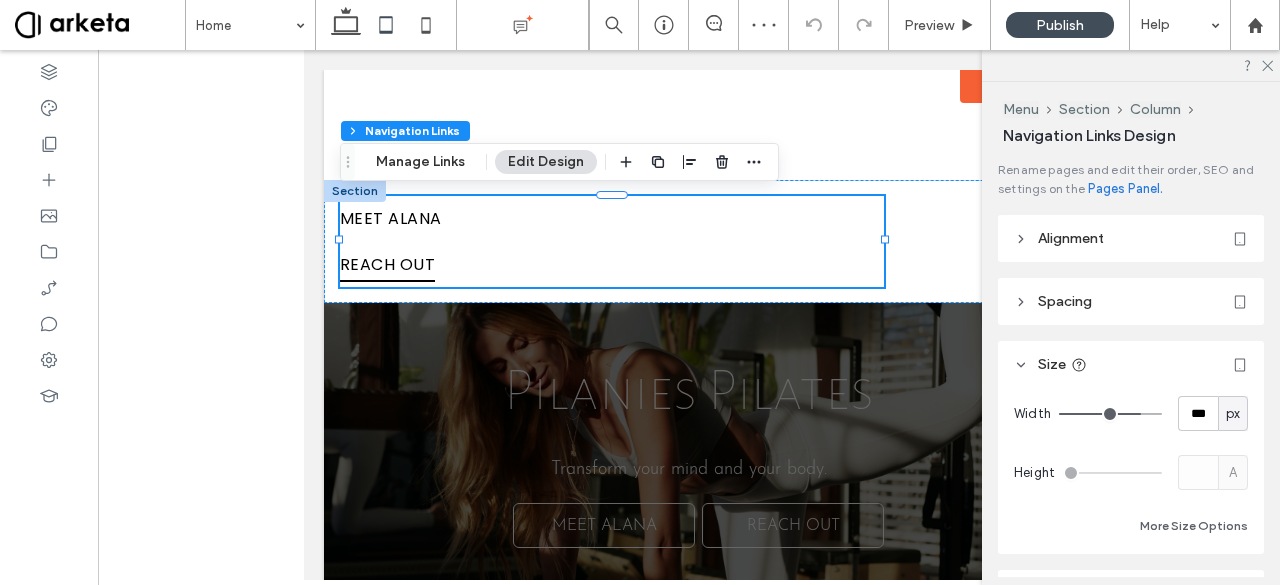 type on "***" 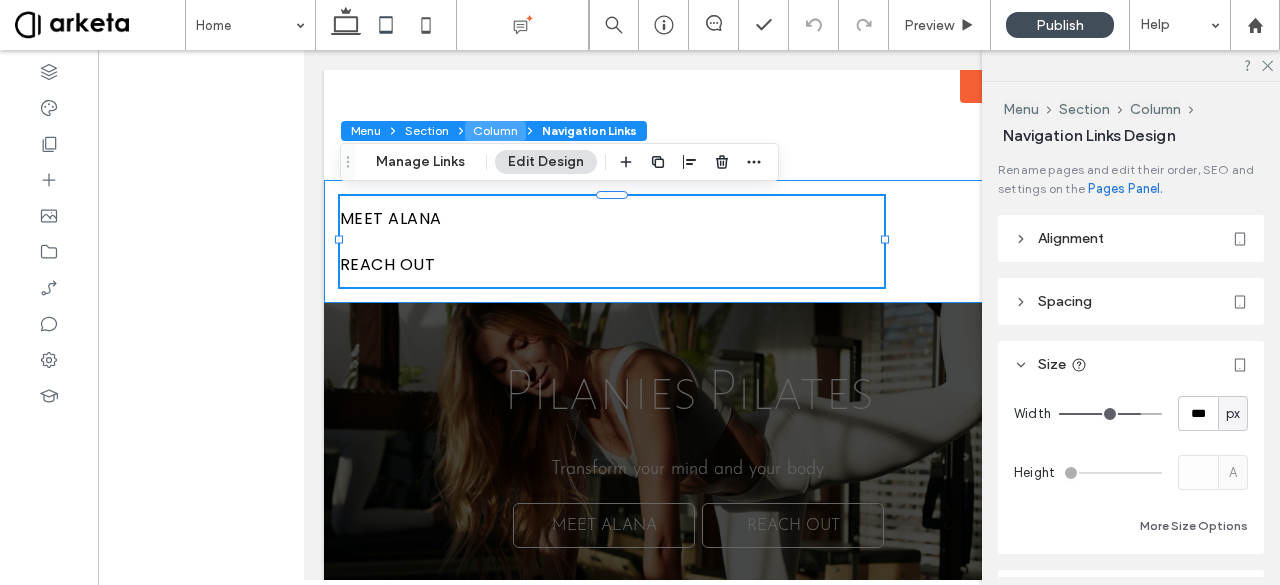 click on "Column" at bounding box center (495, 131) 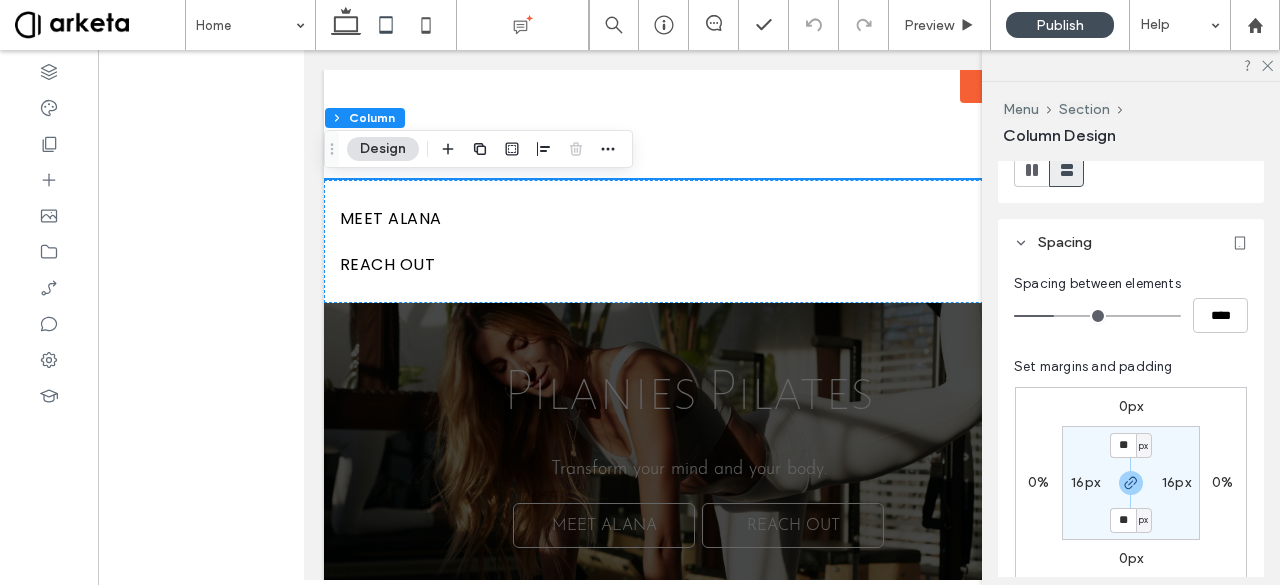 scroll, scrollTop: 350, scrollLeft: 0, axis: vertical 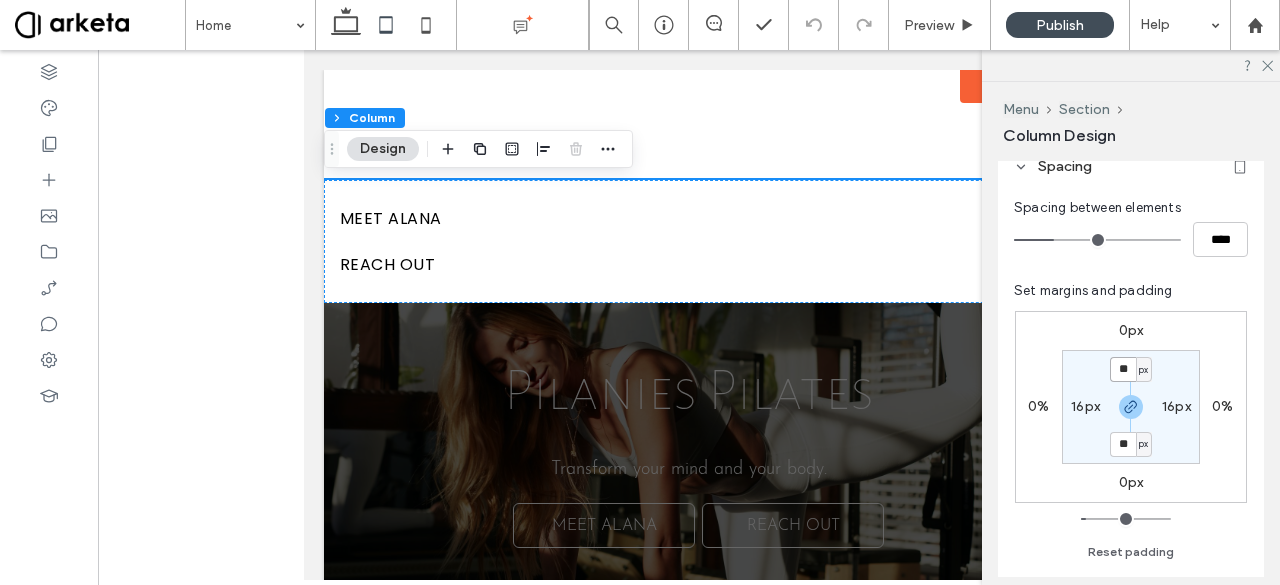 click on "**" at bounding box center [1123, 369] 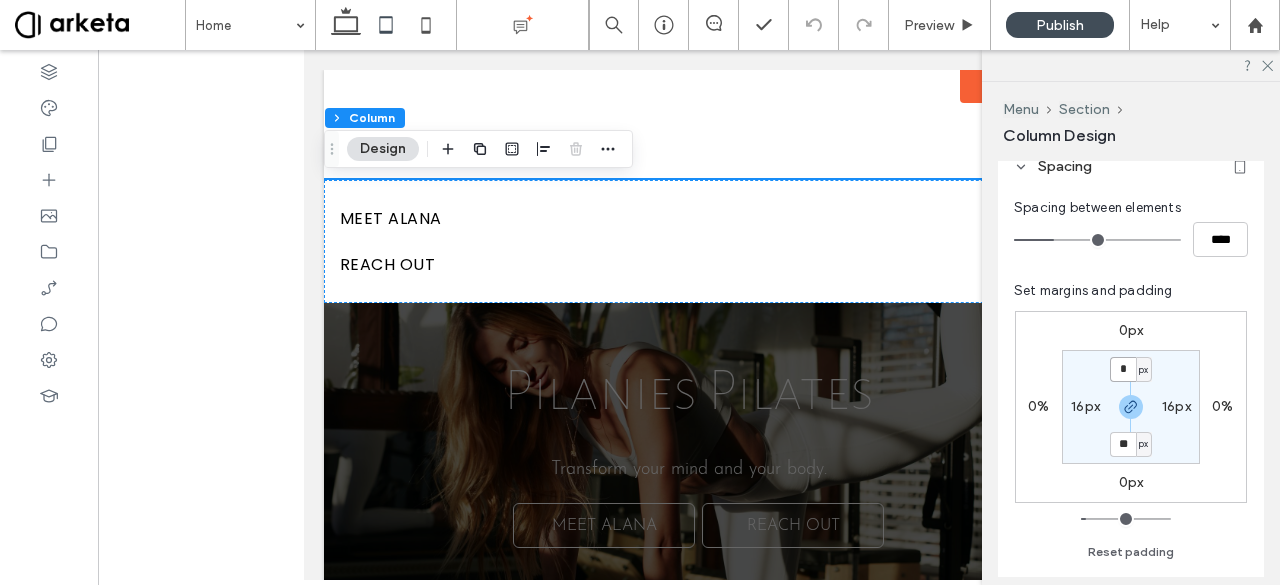 type on "*" 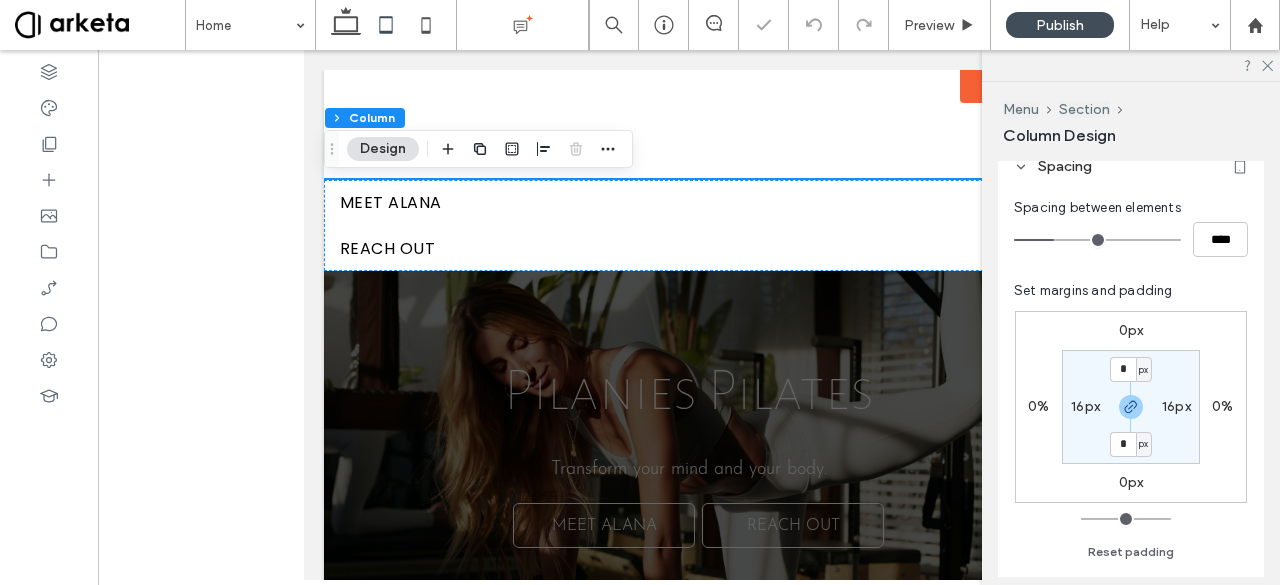 click on "16px" at bounding box center (1085, 406) 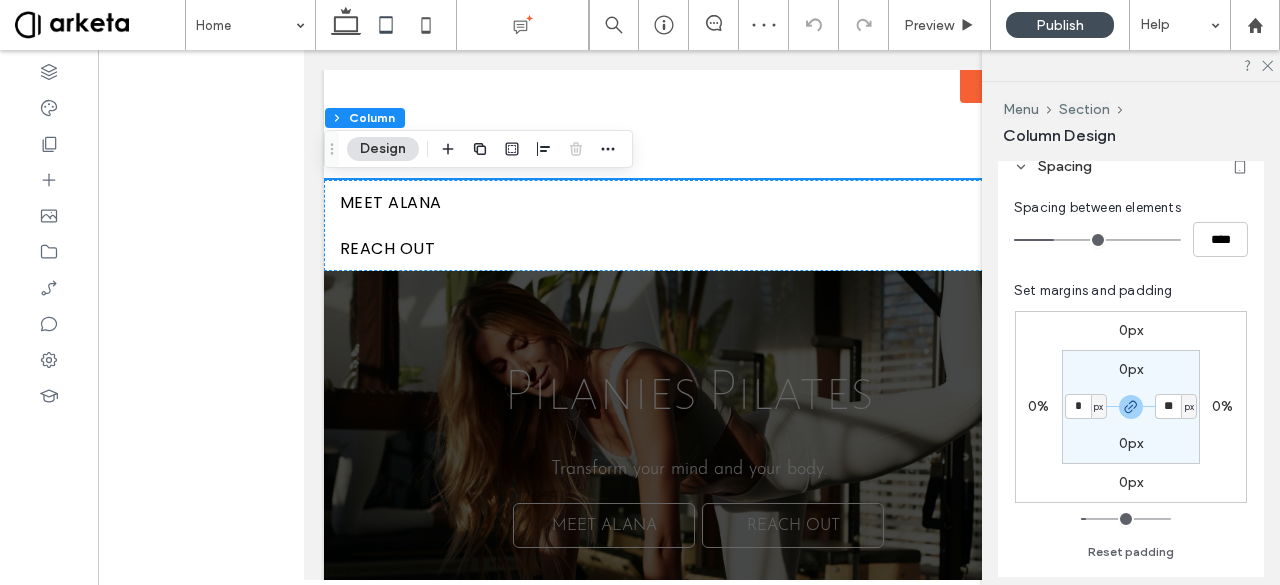 type on "*" 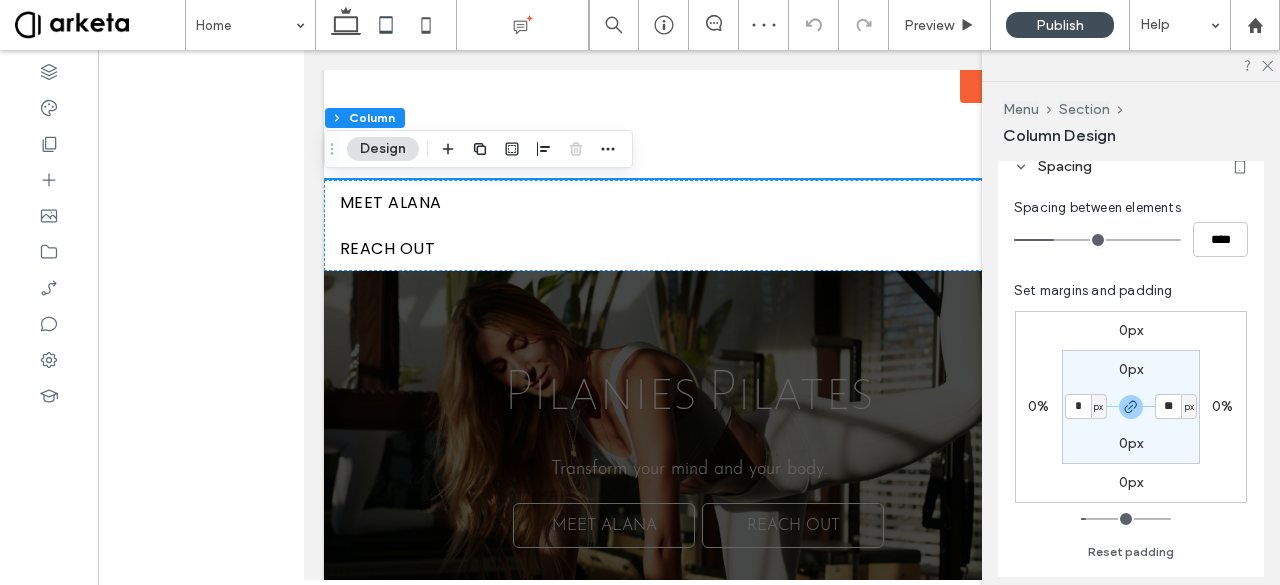 type on "*" 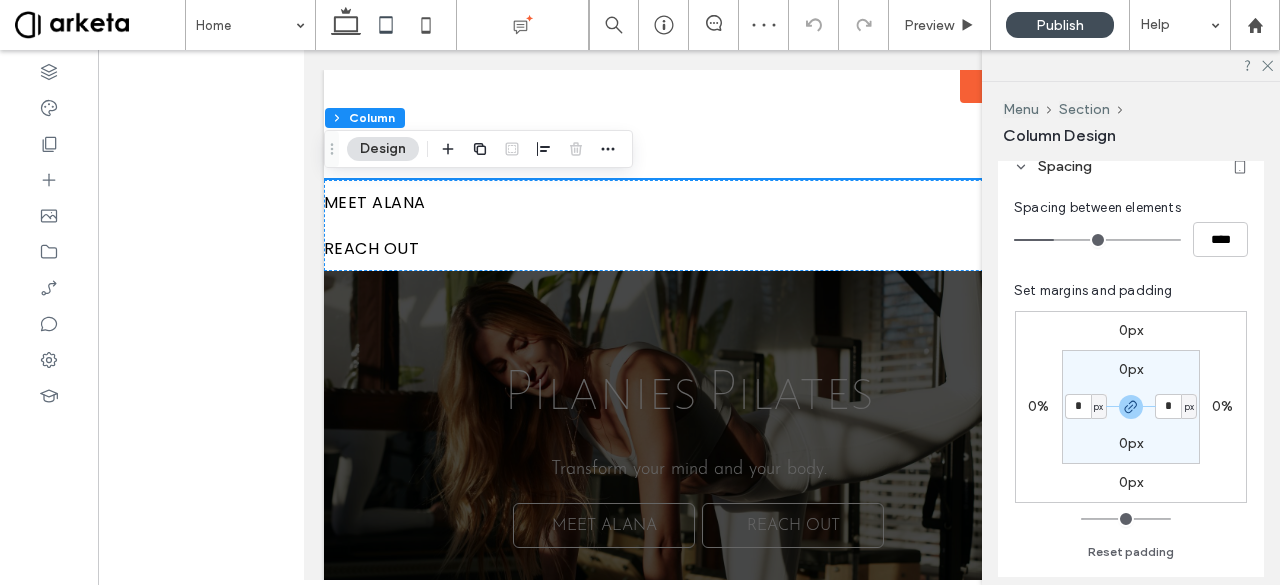click on "Section
MEET [NAME]
REACH OUT
Section
Section
Menu" at bounding box center [689, 170] 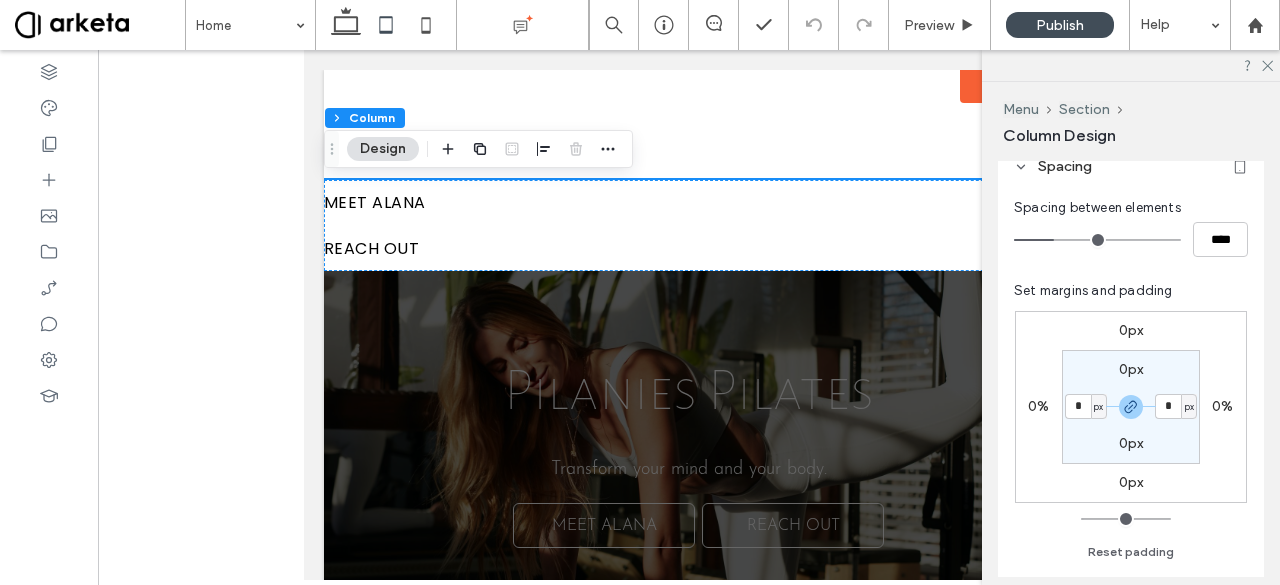 click on "Menu" at bounding box center (1007, 86) 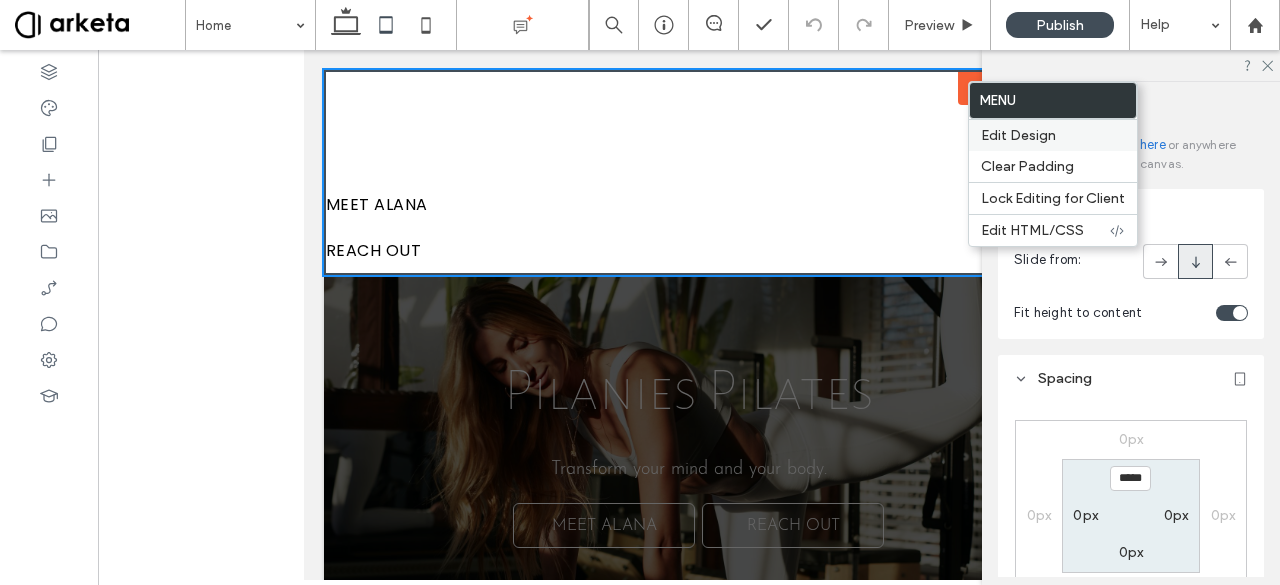 click on "Edit Design" at bounding box center (1018, 135) 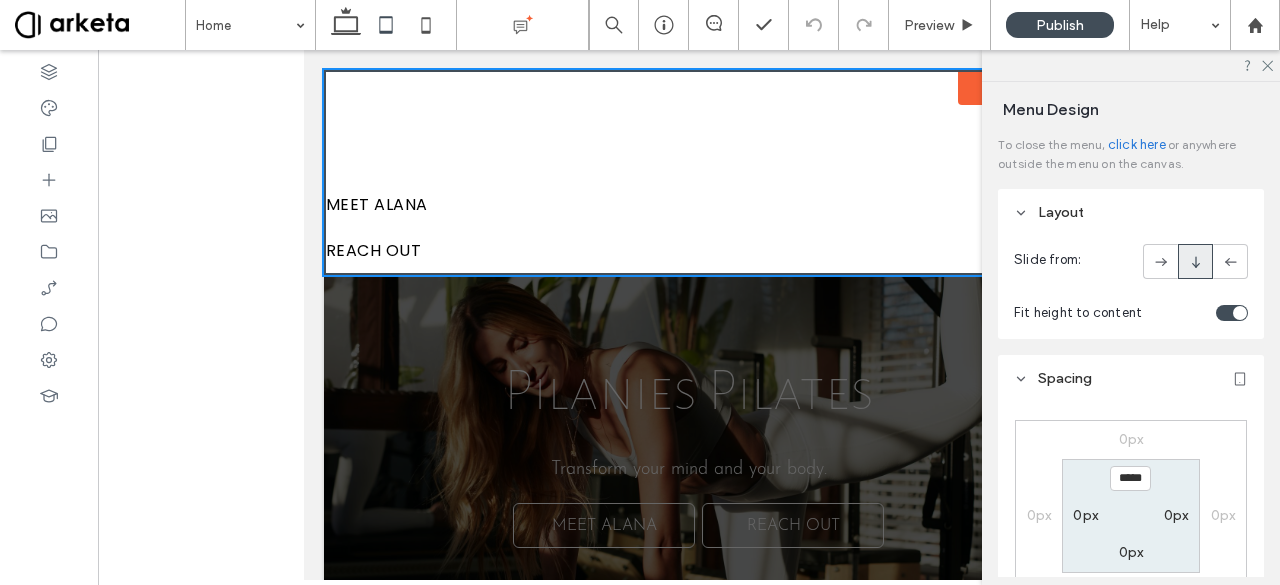 scroll, scrollTop: 13, scrollLeft: 0, axis: vertical 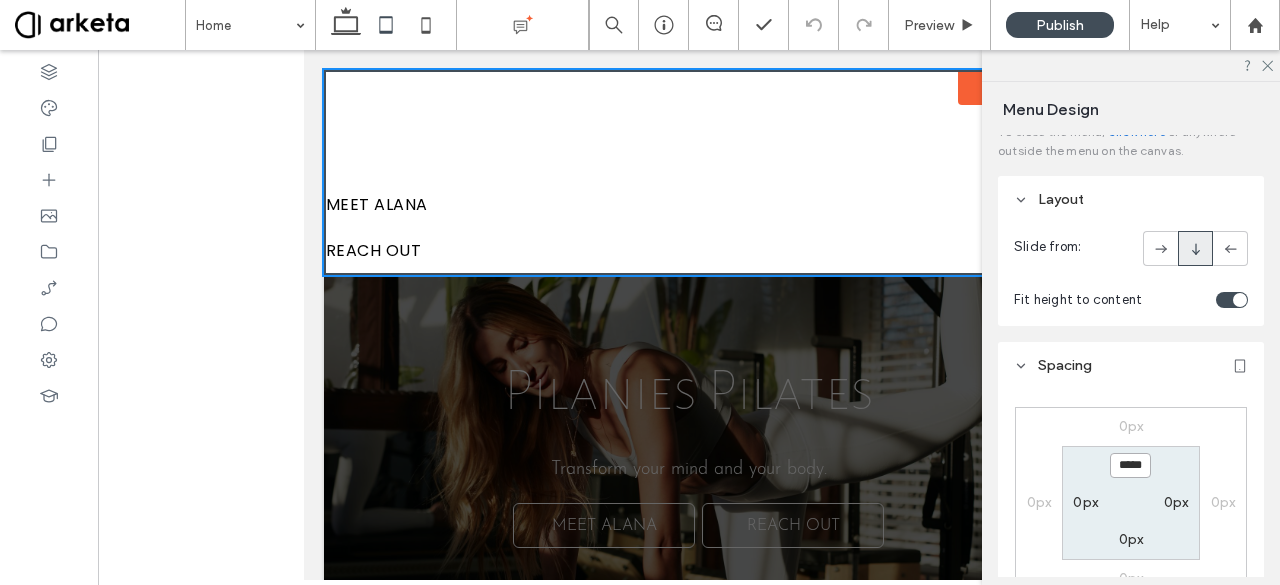 click on "*****" at bounding box center (1130, 465) 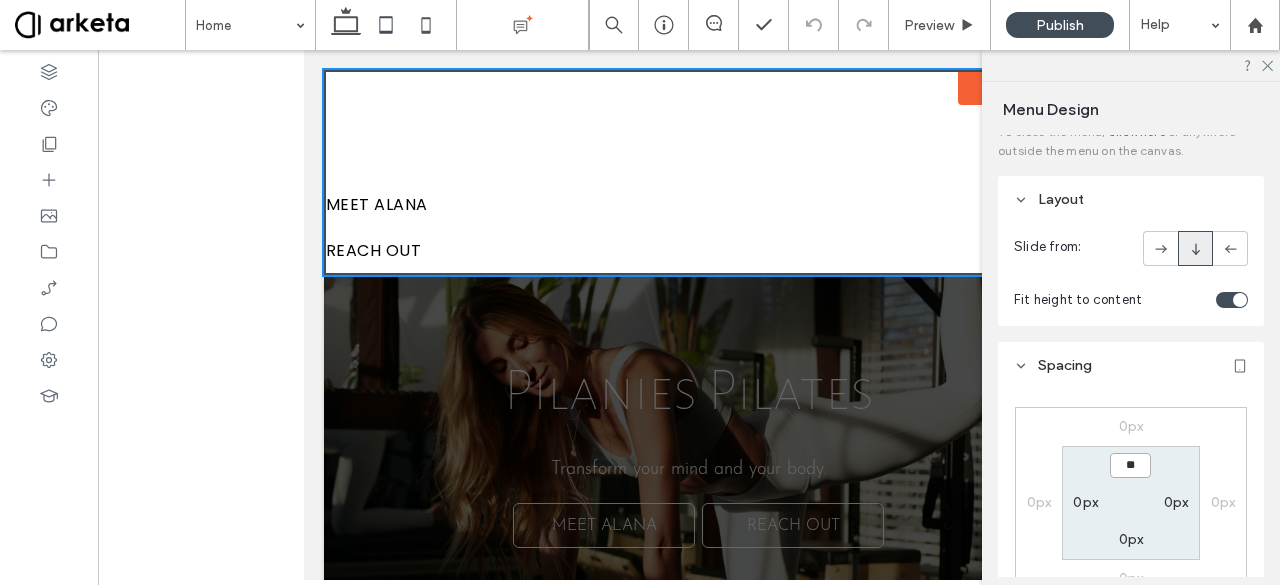 type on "*" 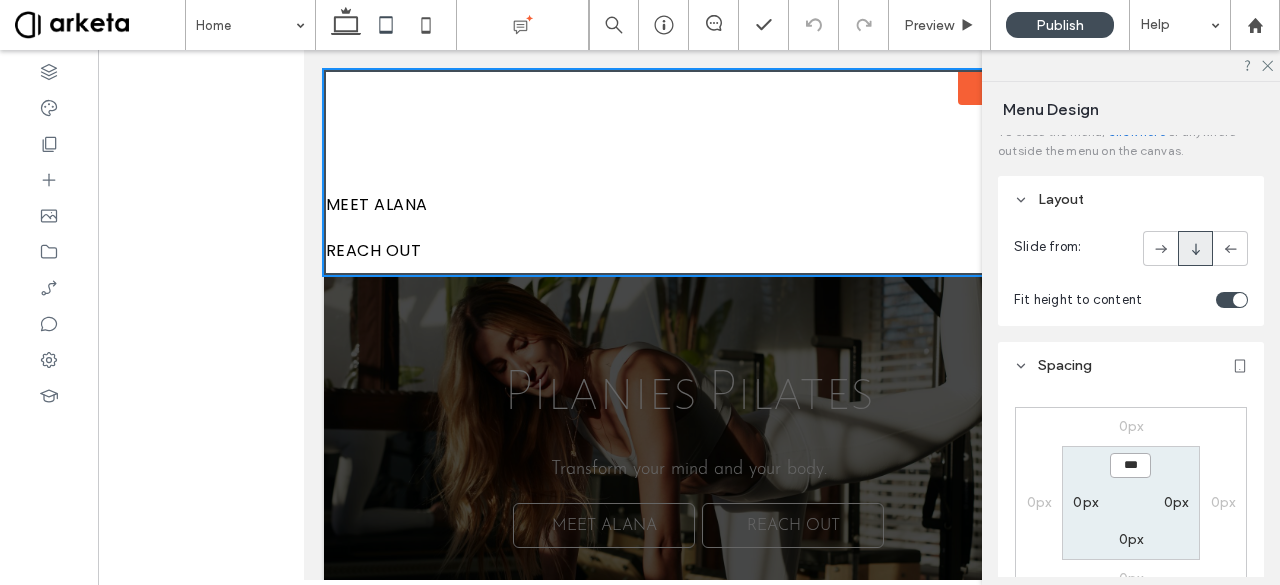 type on "*****" 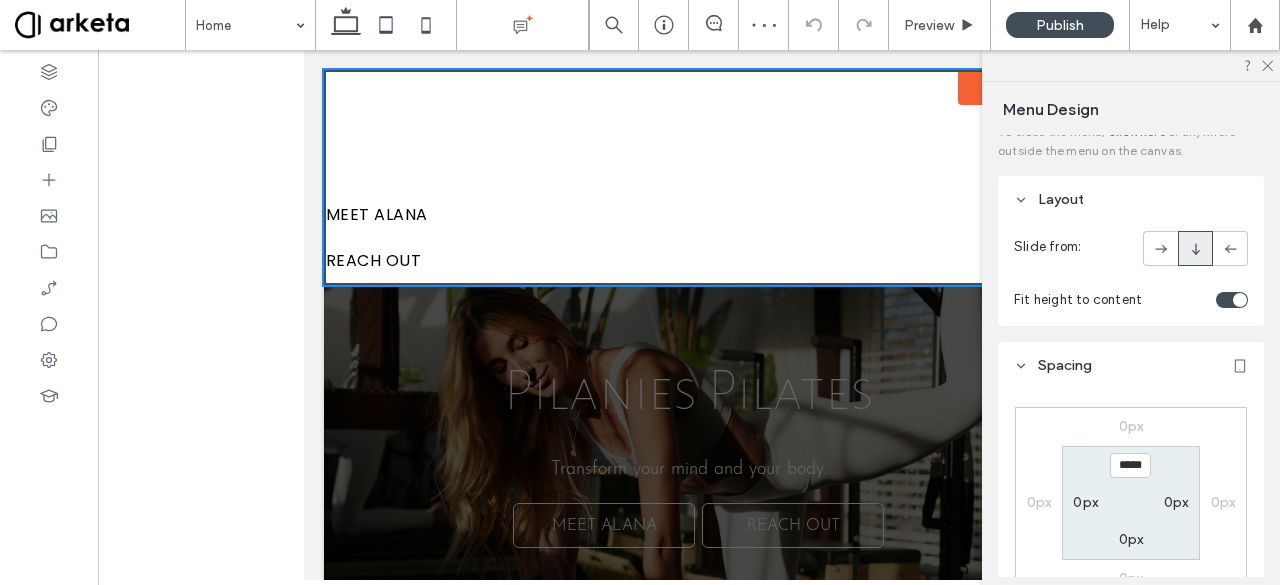 click on "0px" at bounding box center (1085, 502) 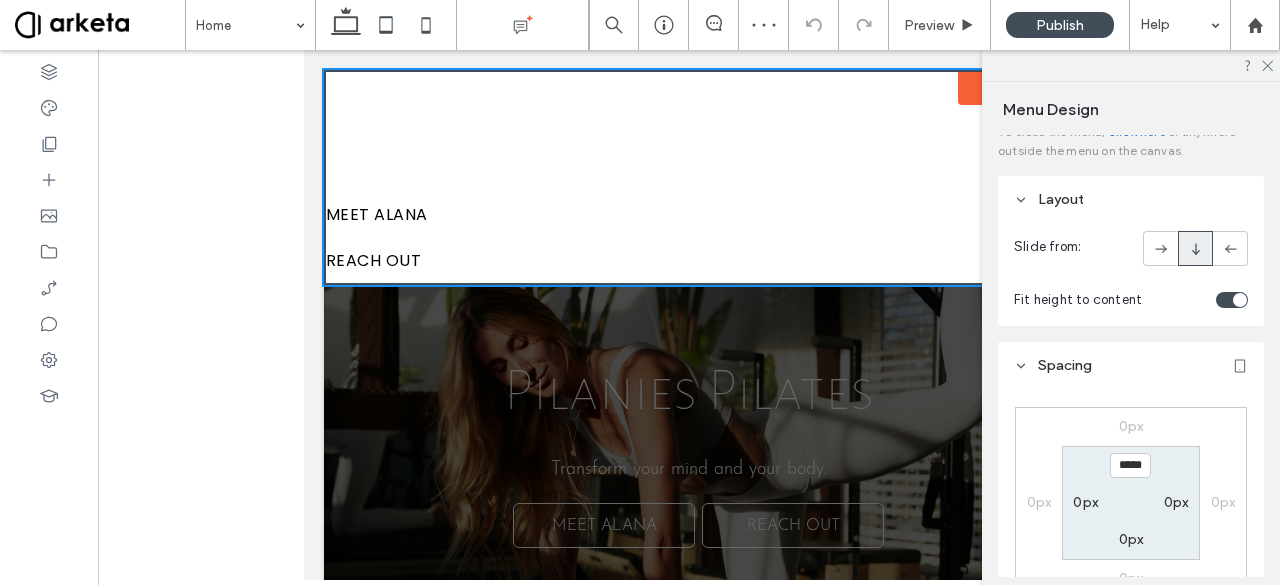 type on "*" 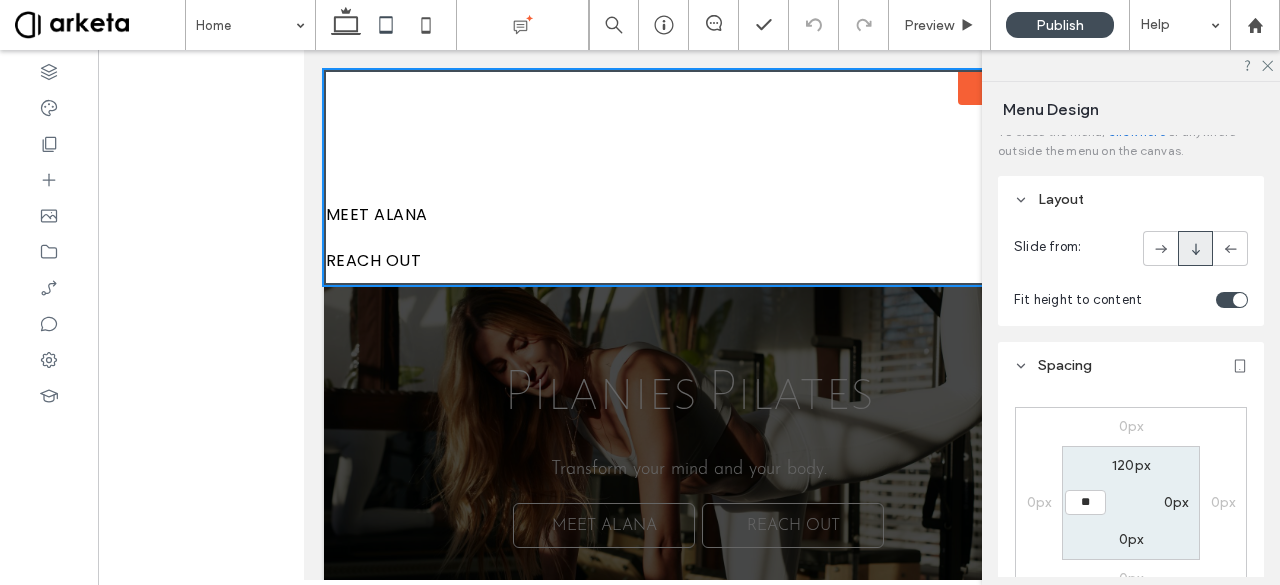 type on "**" 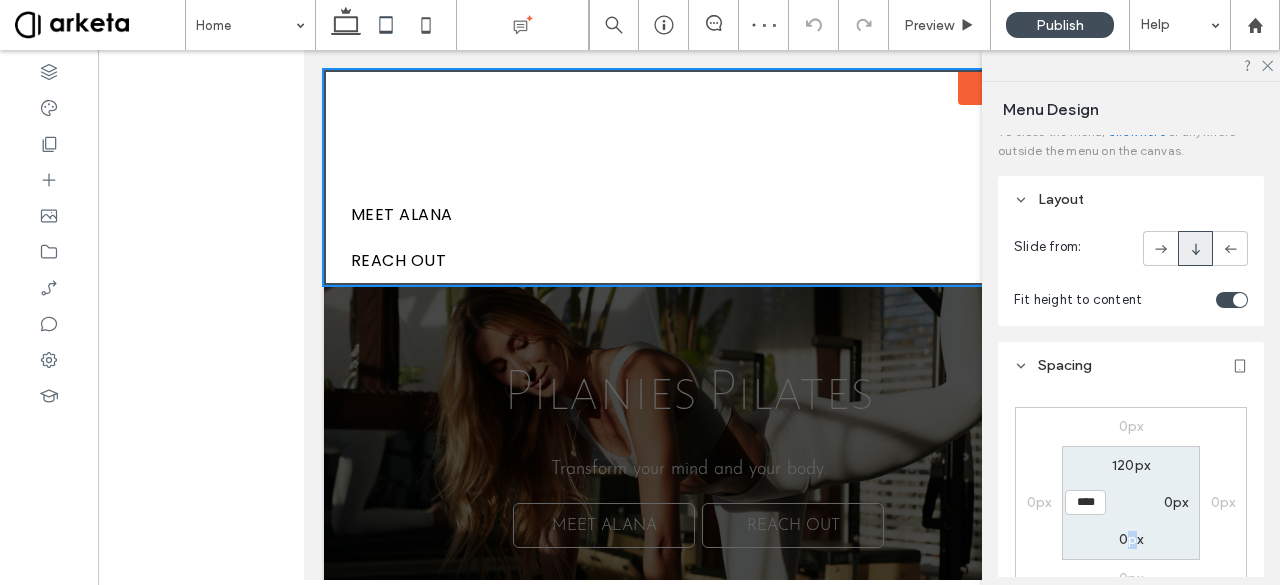 drag, startPoint x: 1132, startPoint y: 519, endPoint x: 1126, endPoint y: 537, distance: 18.973665 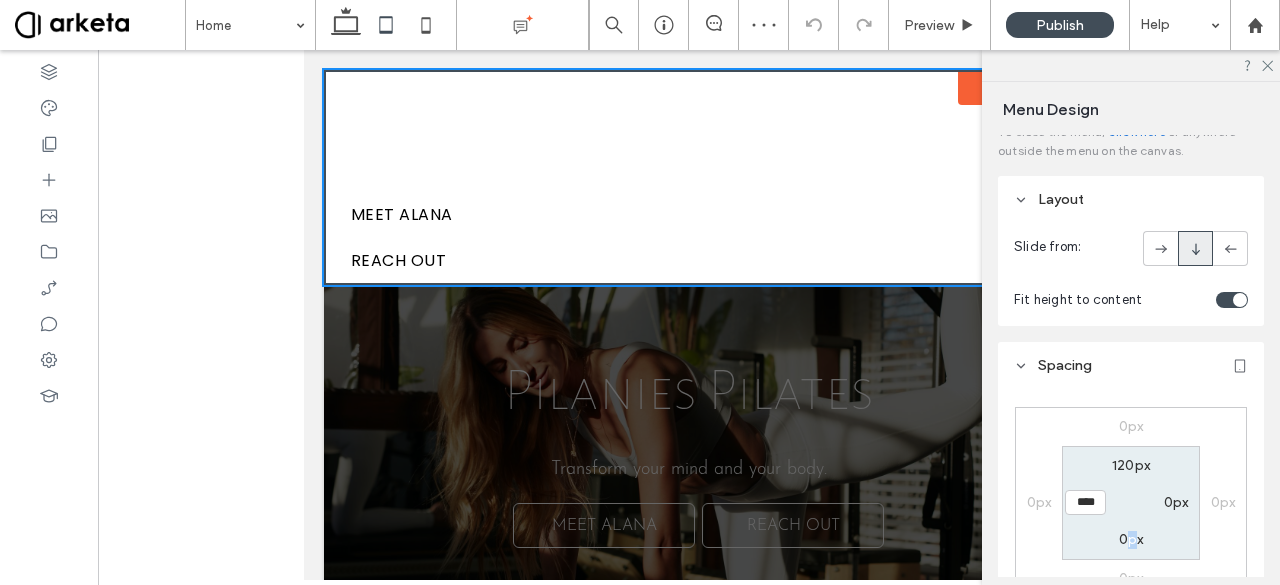 click on "120px 0px 0px ****" at bounding box center (1131, 503) 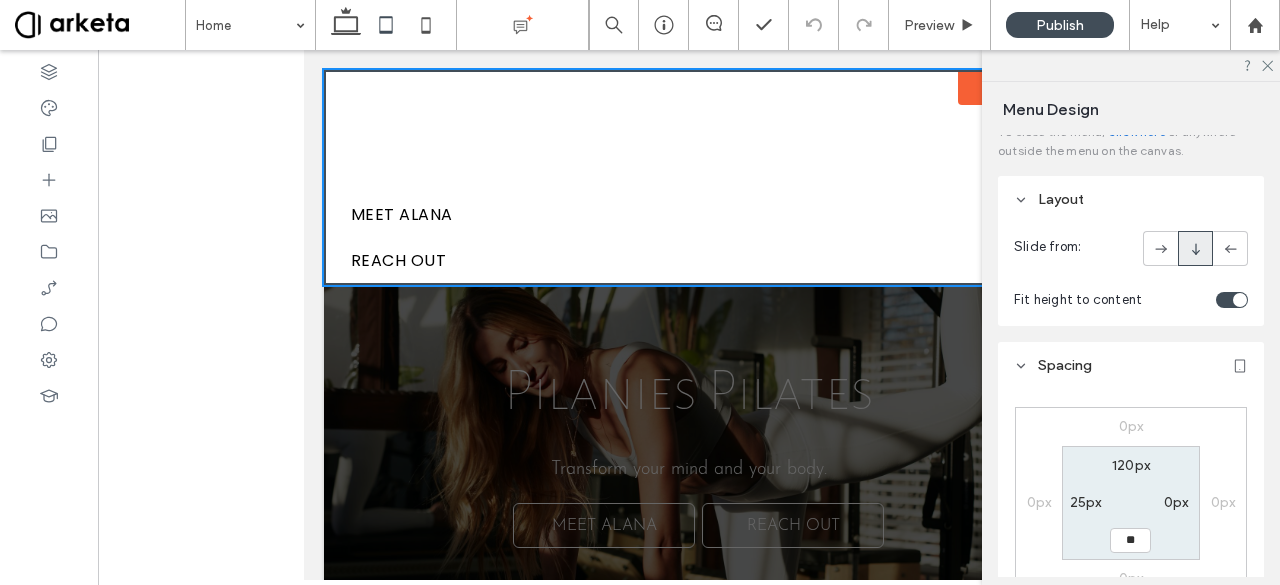 type on "**" 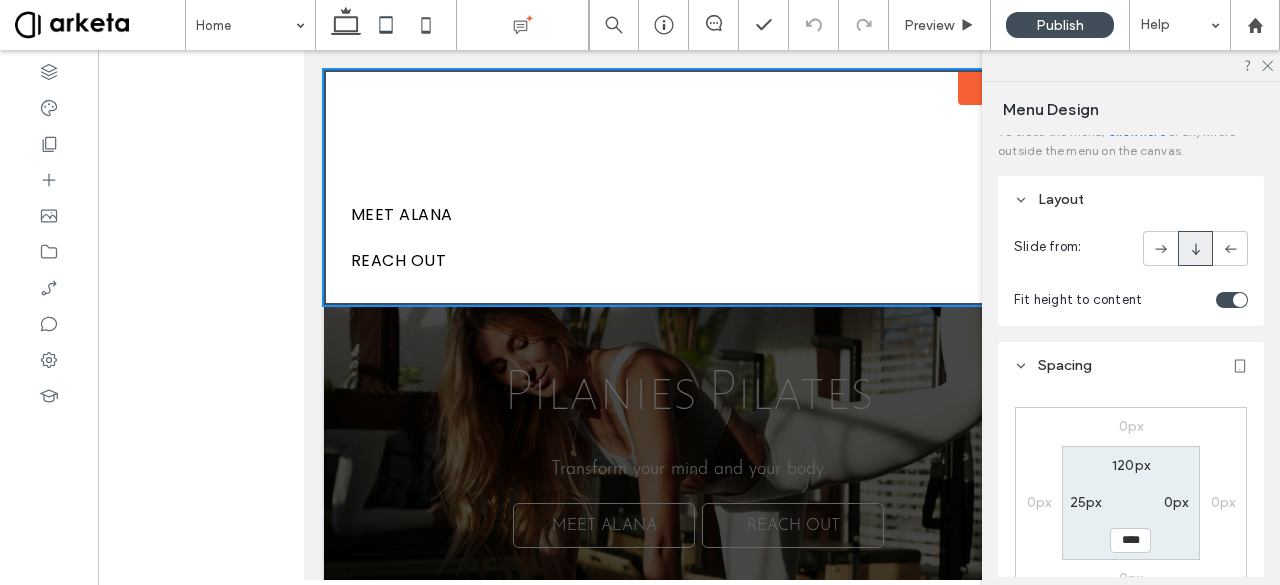 click on "120px" at bounding box center (1131, 465) 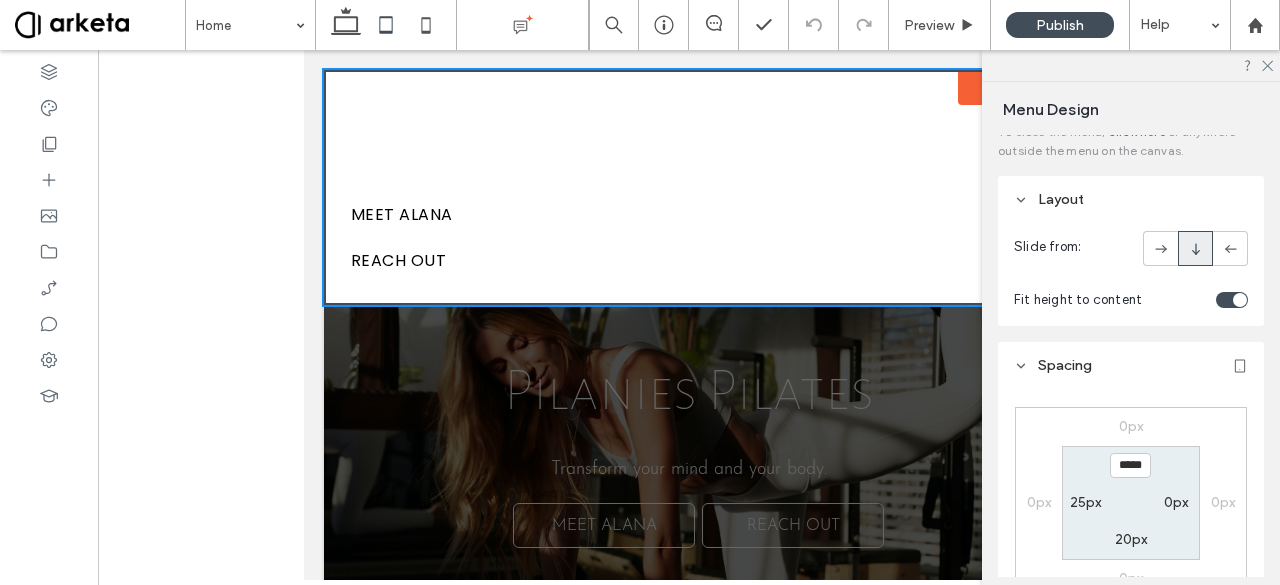 click on "*****" at bounding box center [1130, 465] 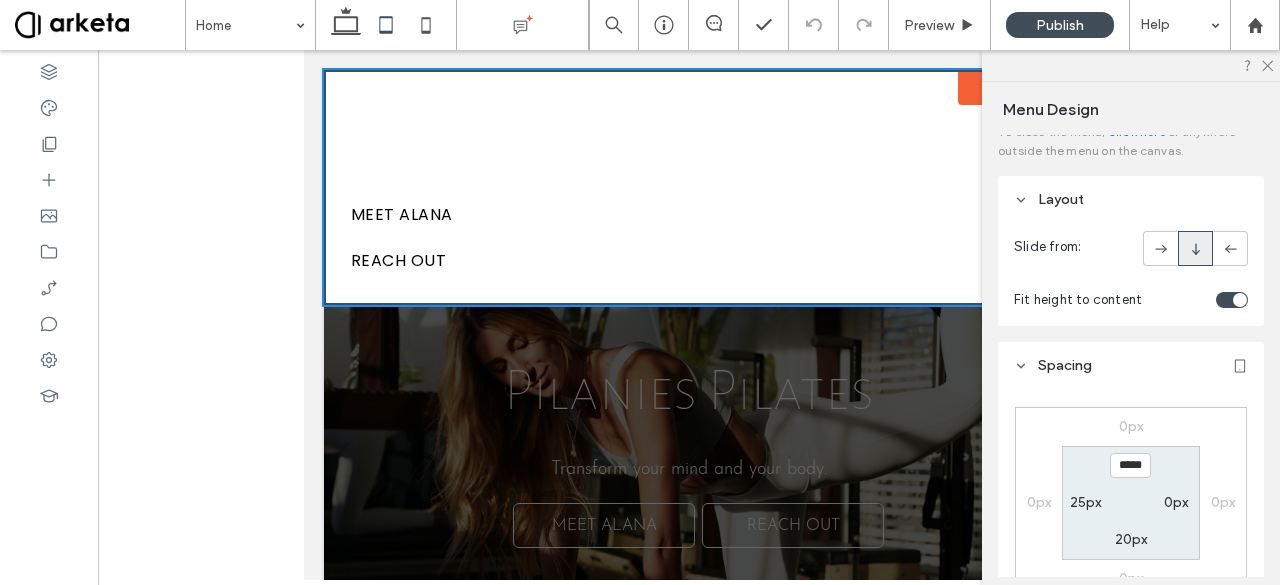 type on "*****" 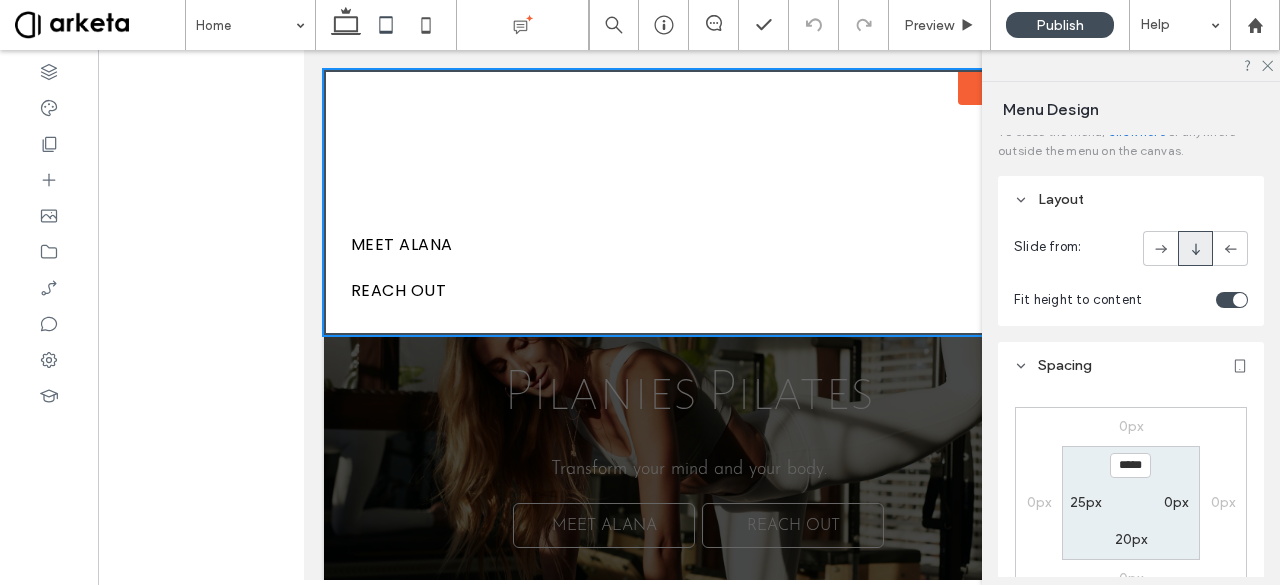 click on "***** 0px 20px 25px" at bounding box center [1131, 503] 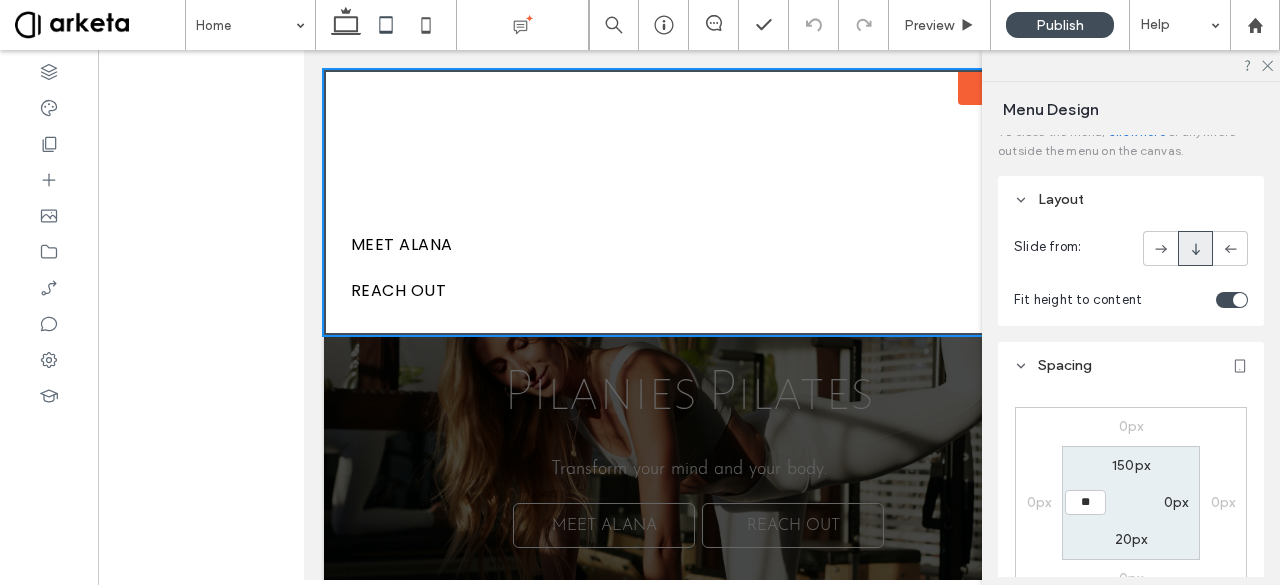type on "**" 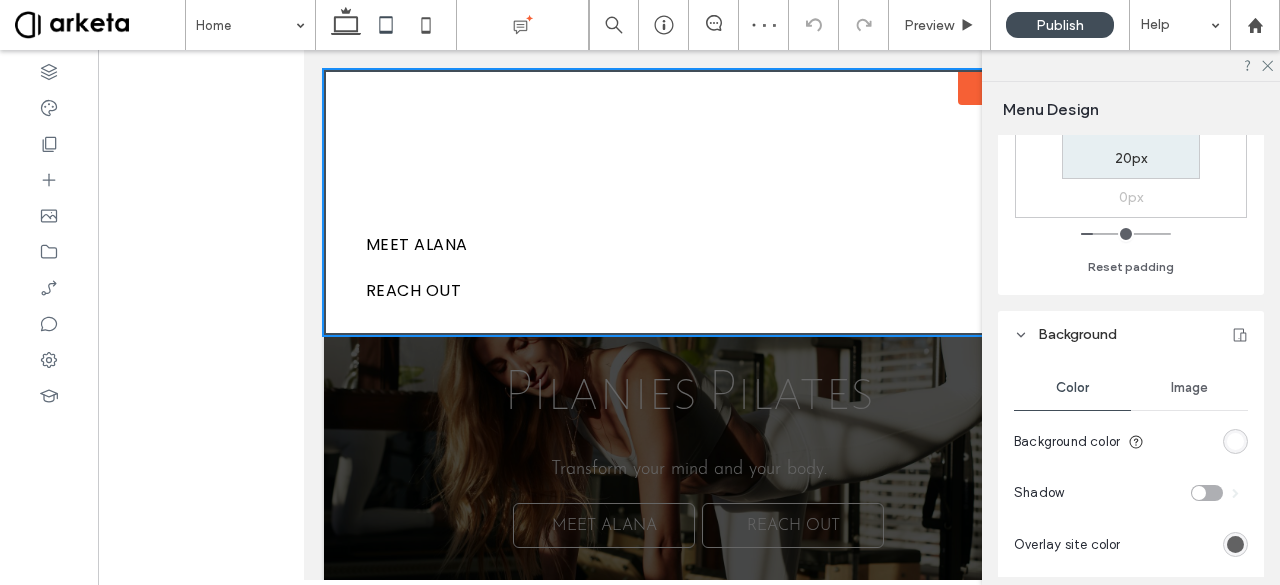scroll, scrollTop: 477, scrollLeft: 0, axis: vertical 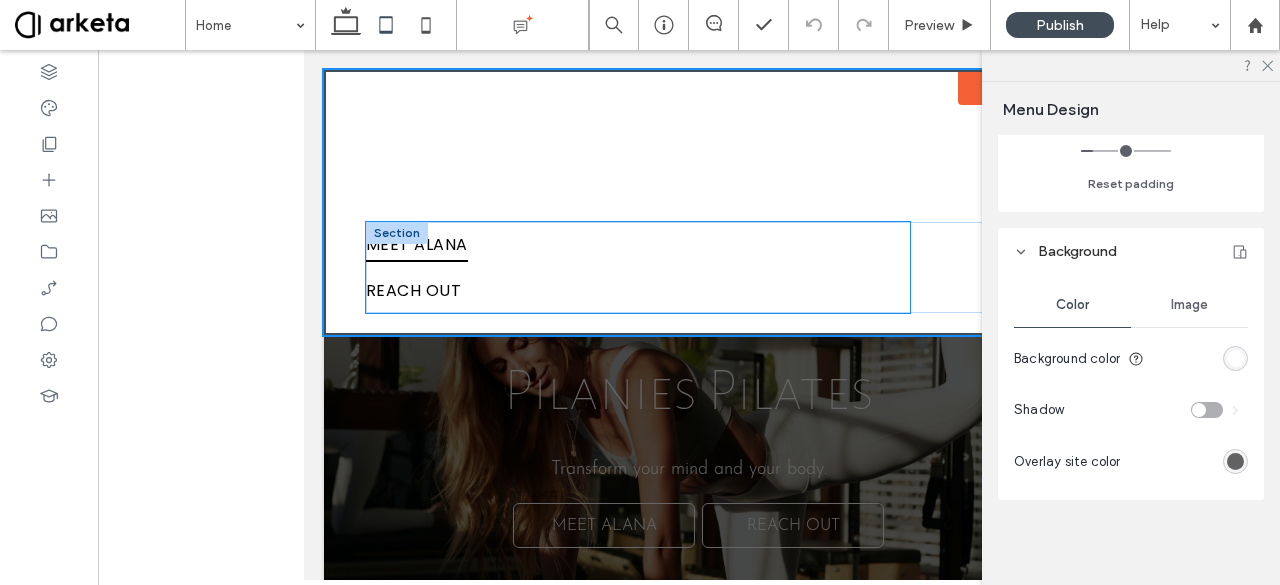 click on "MEET ALANA" at bounding box center (417, 244) 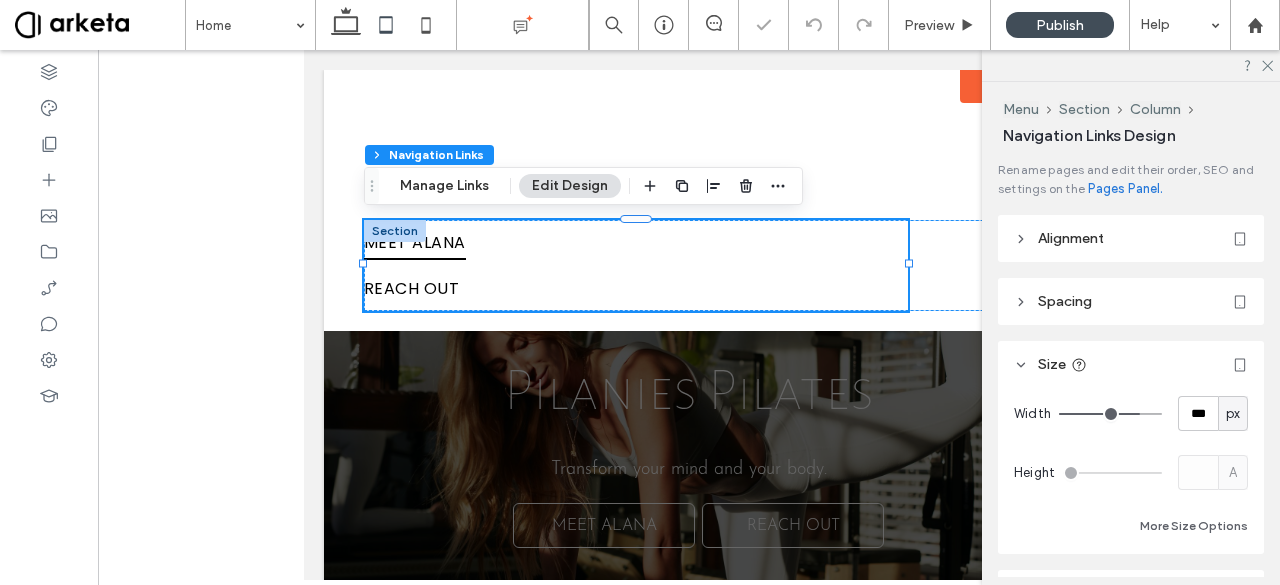 type on "***" 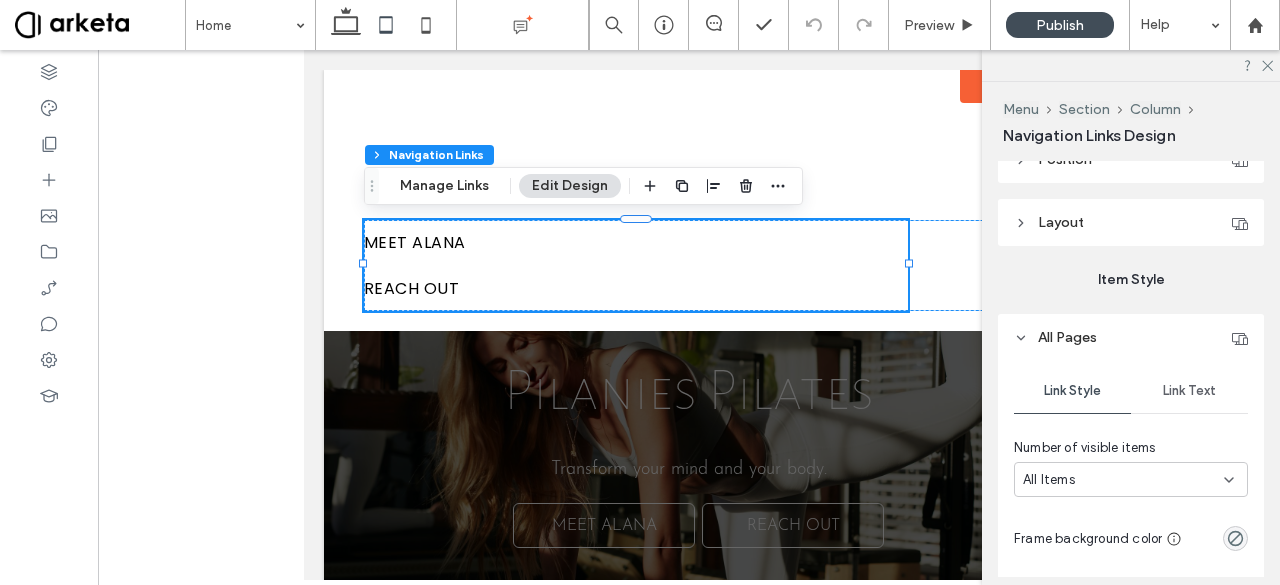 scroll, scrollTop: 550, scrollLeft: 0, axis: vertical 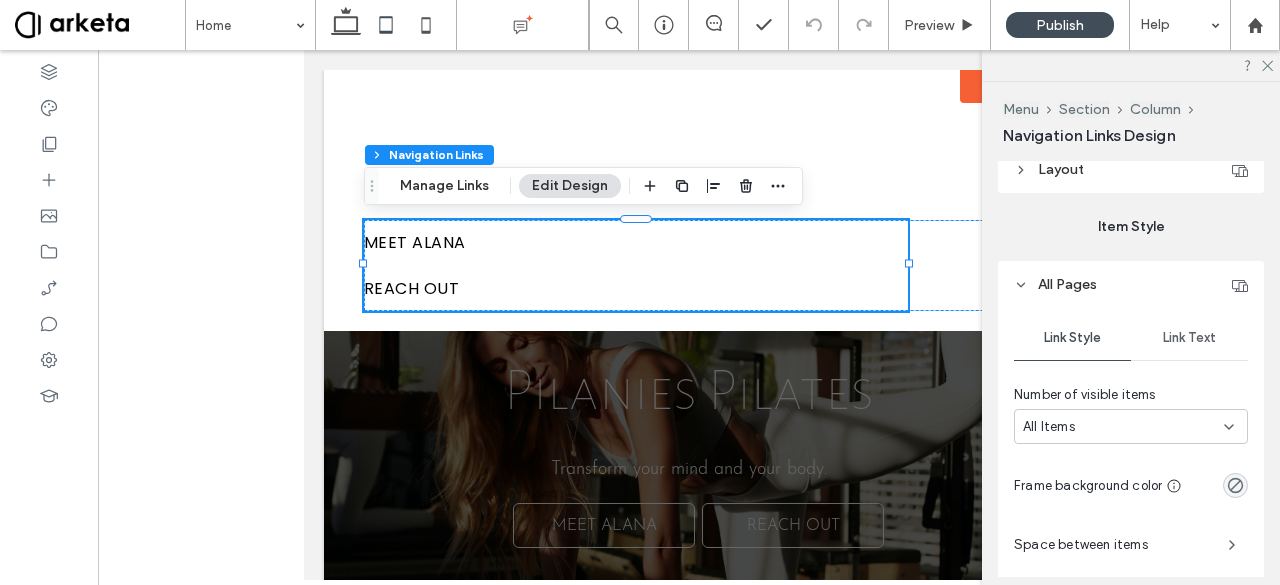 click on "Link Text" at bounding box center (1189, 338) 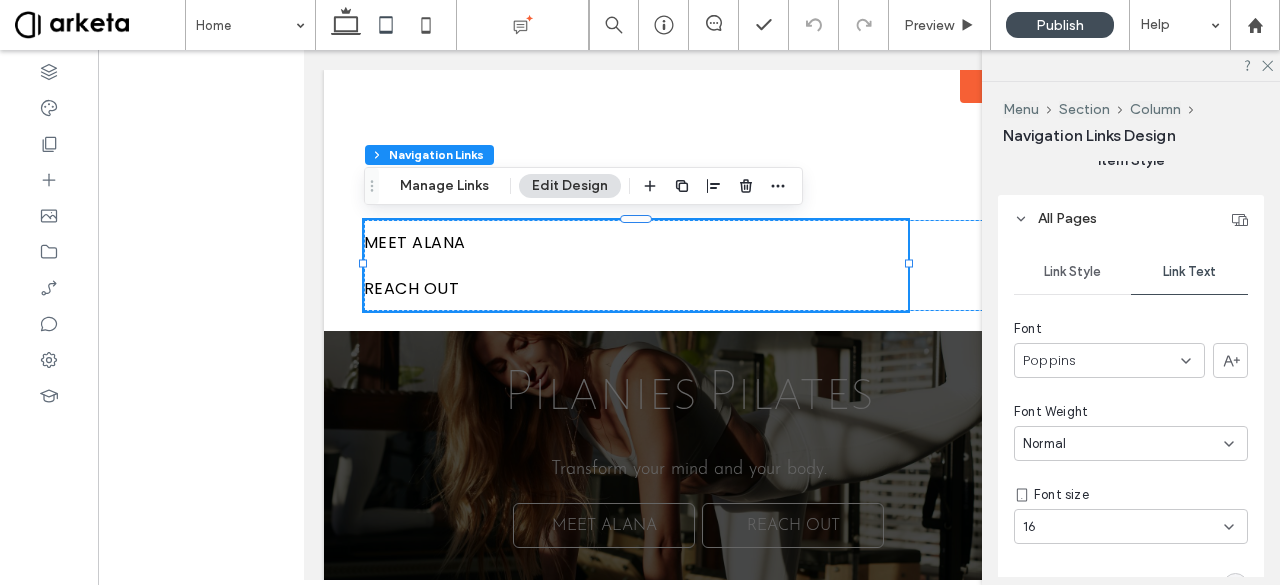 scroll, scrollTop: 632, scrollLeft: 0, axis: vertical 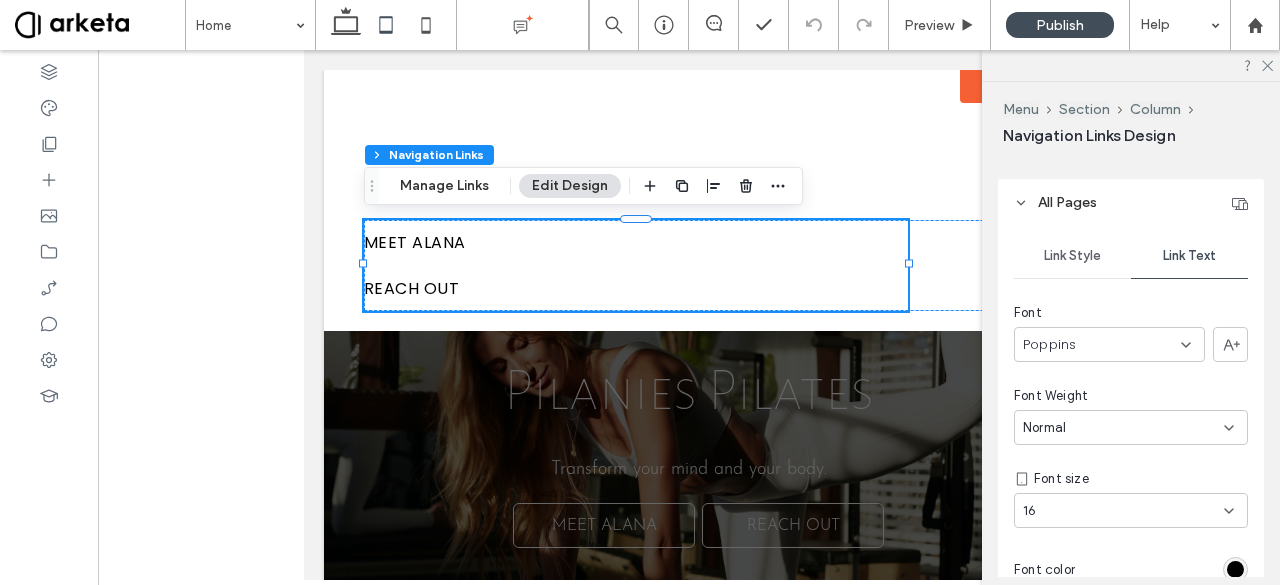 click on "Poppins" at bounding box center [1109, 344] 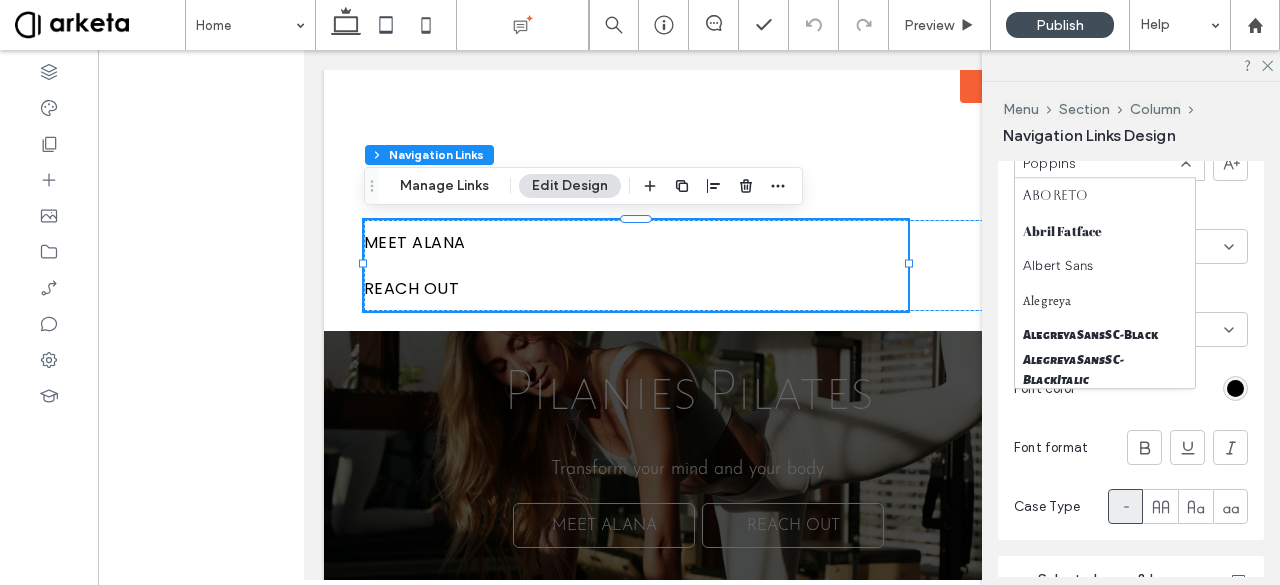 scroll, scrollTop: 814, scrollLeft: 0, axis: vertical 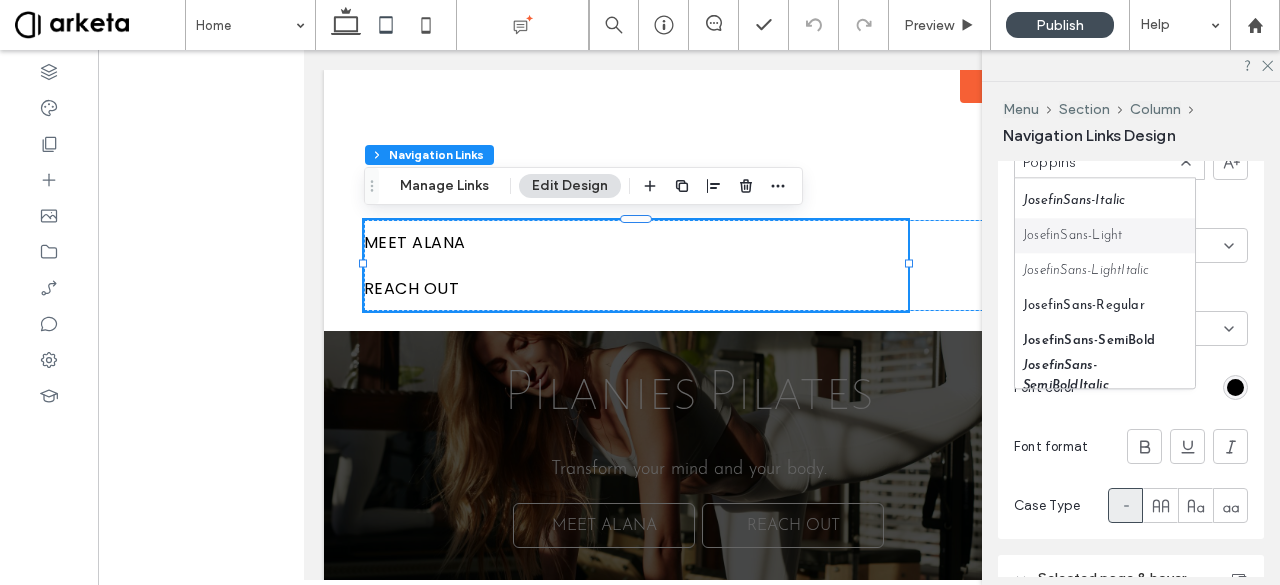 click on "JosefinSans-Light" at bounding box center [1072, 236] 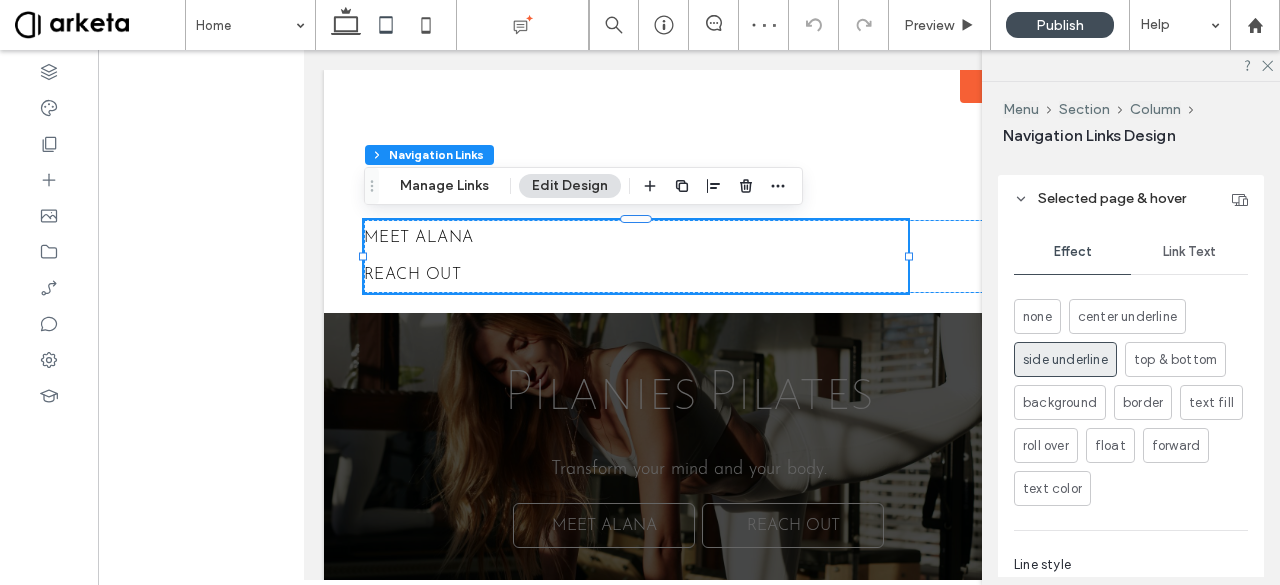 scroll, scrollTop: 1208, scrollLeft: 0, axis: vertical 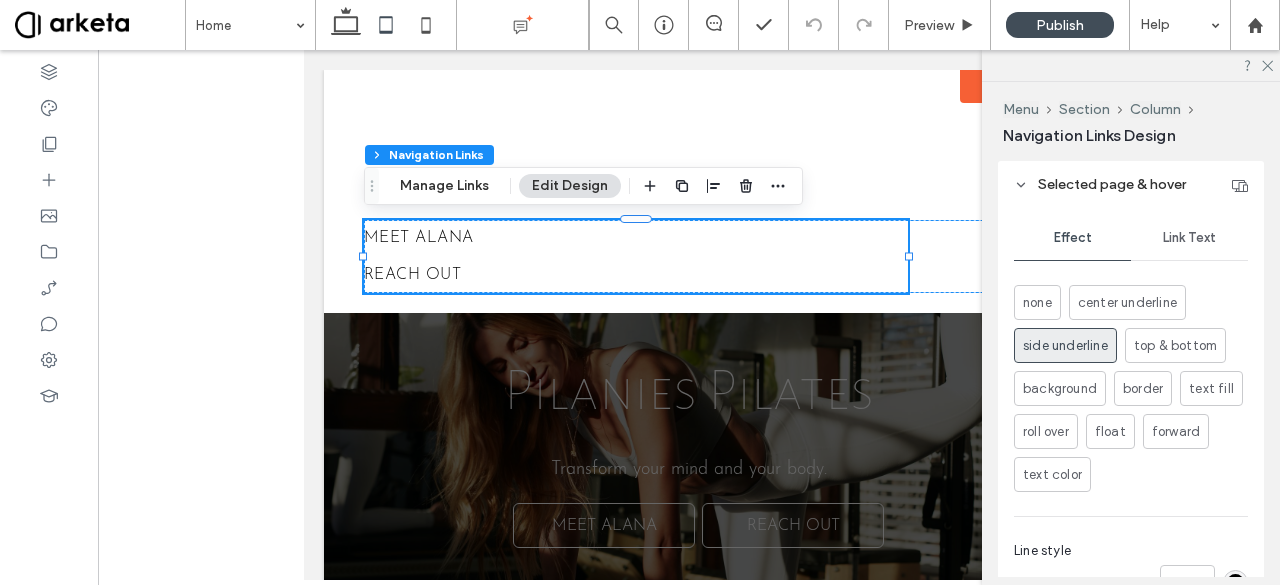 click on "none" at bounding box center [1037, 303] 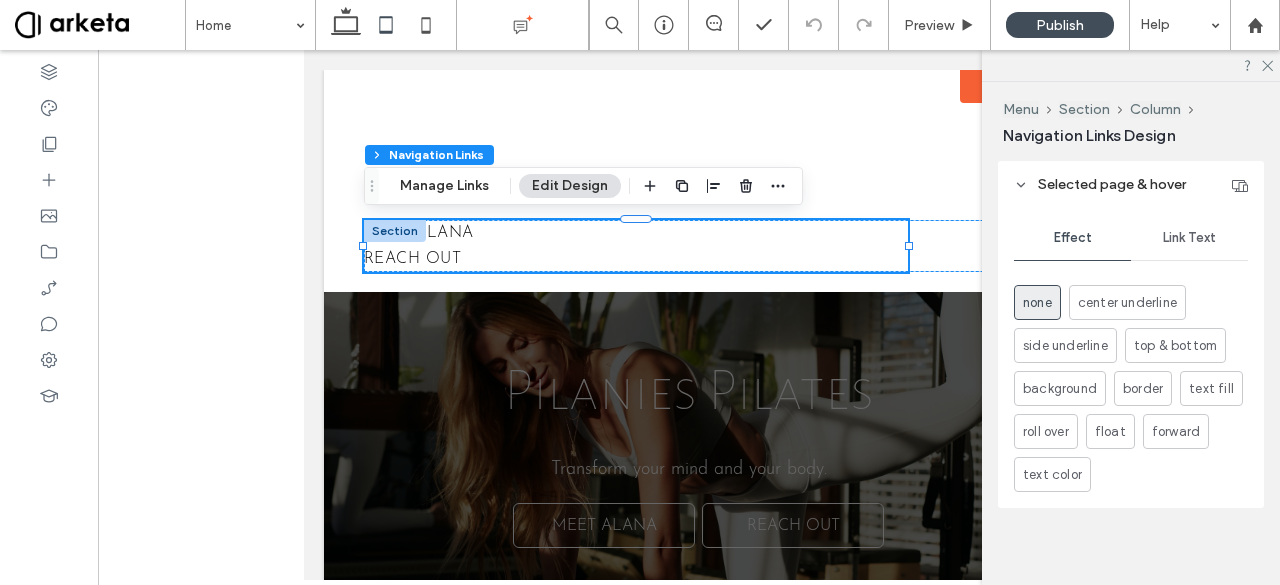 click on "MEET ALANA" at bounding box center [636, 233] 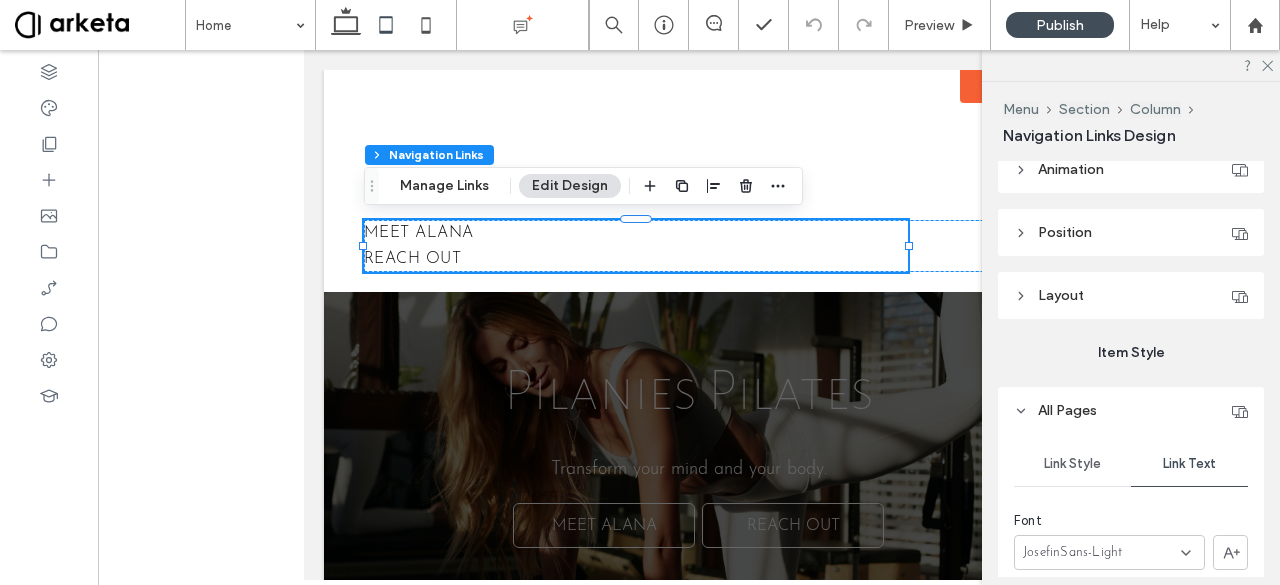 scroll, scrollTop: 410, scrollLeft: 0, axis: vertical 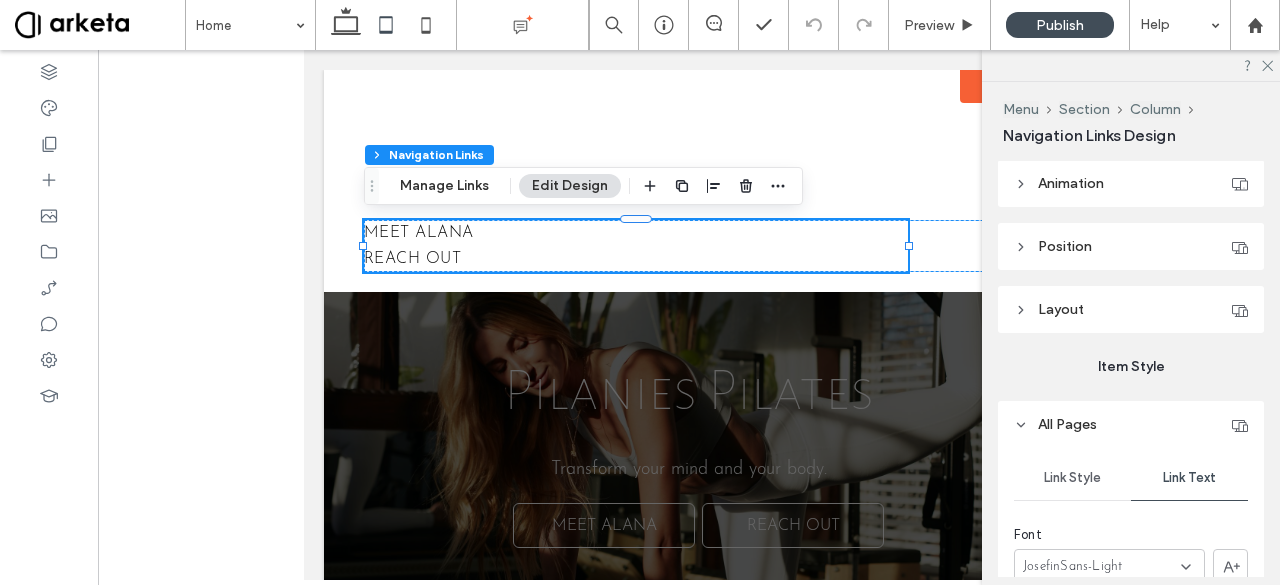 click on "Link Style" at bounding box center [1072, 478] 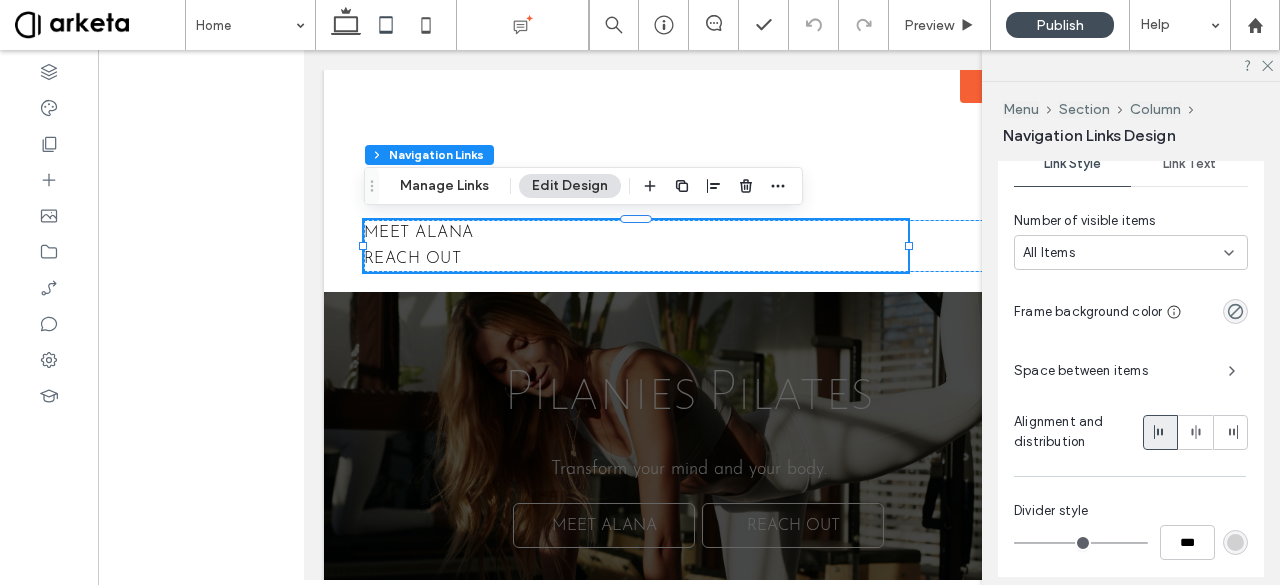scroll, scrollTop: 726, scrollLeft: 0, axis: vertical 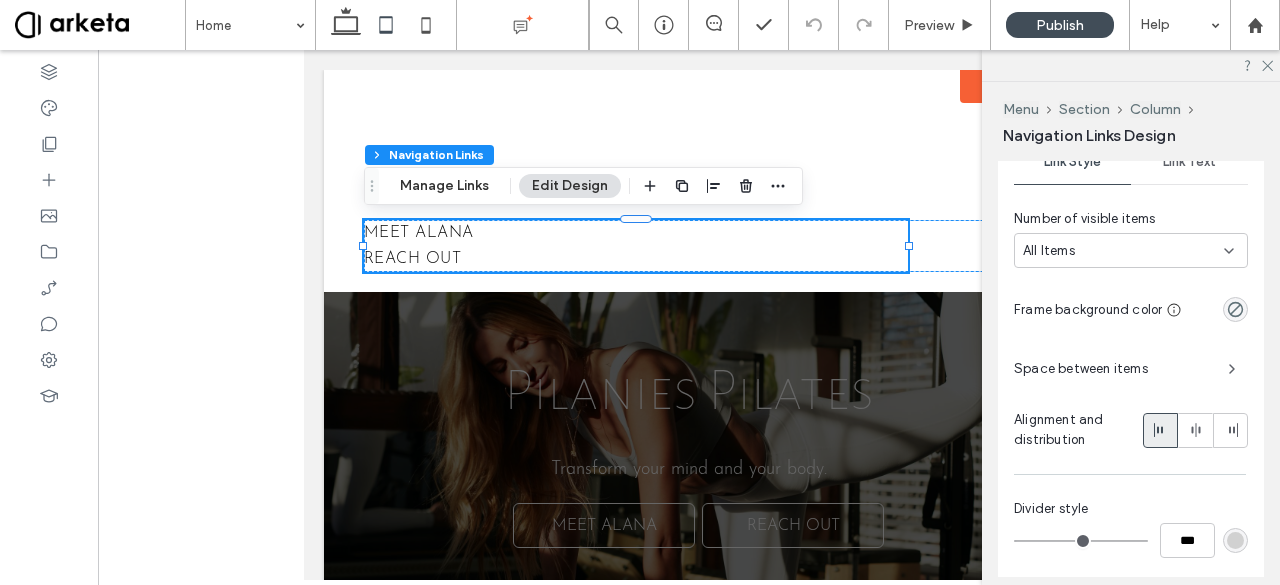 click on "Space between items" at bounding box center [1113, 369] 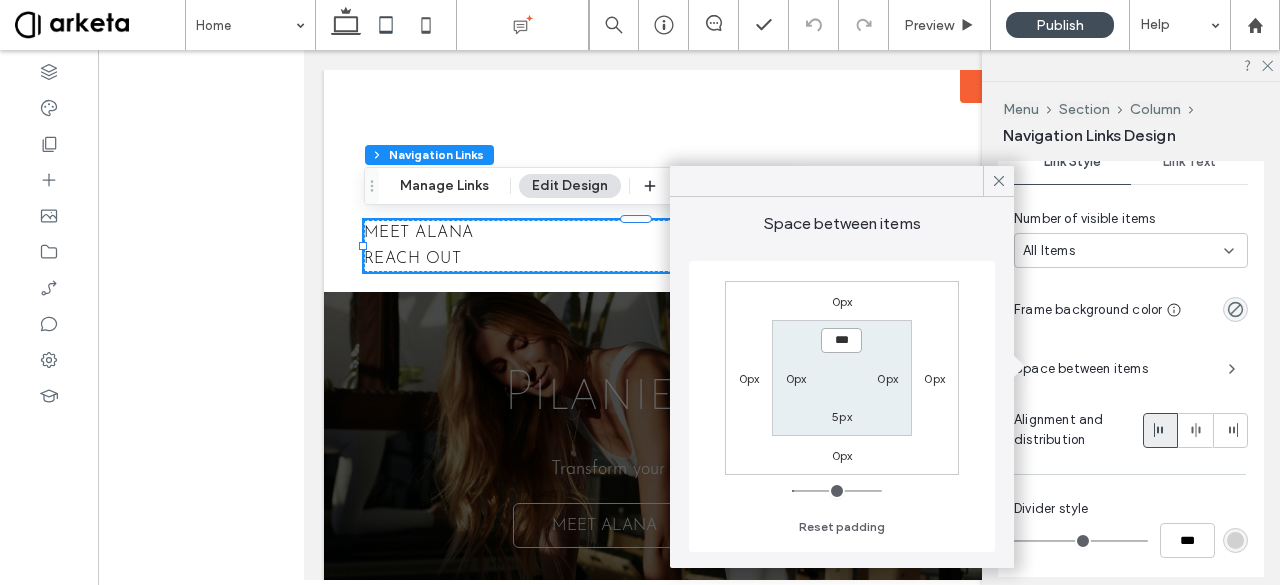 click on "***" at bounding box center [841, 340] 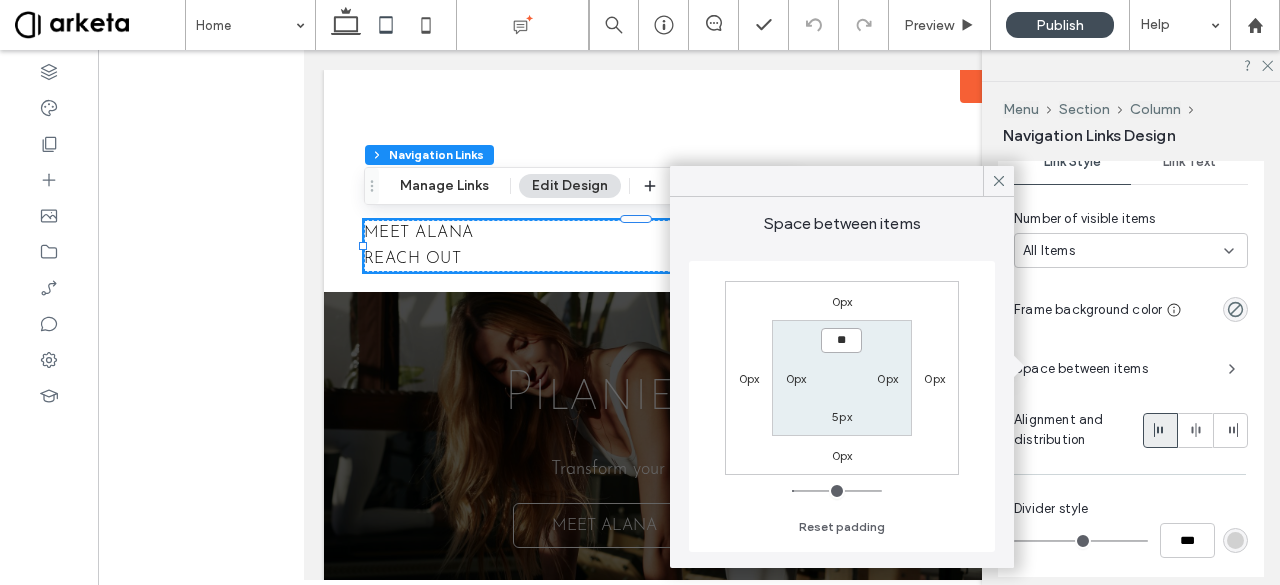 type on "****" 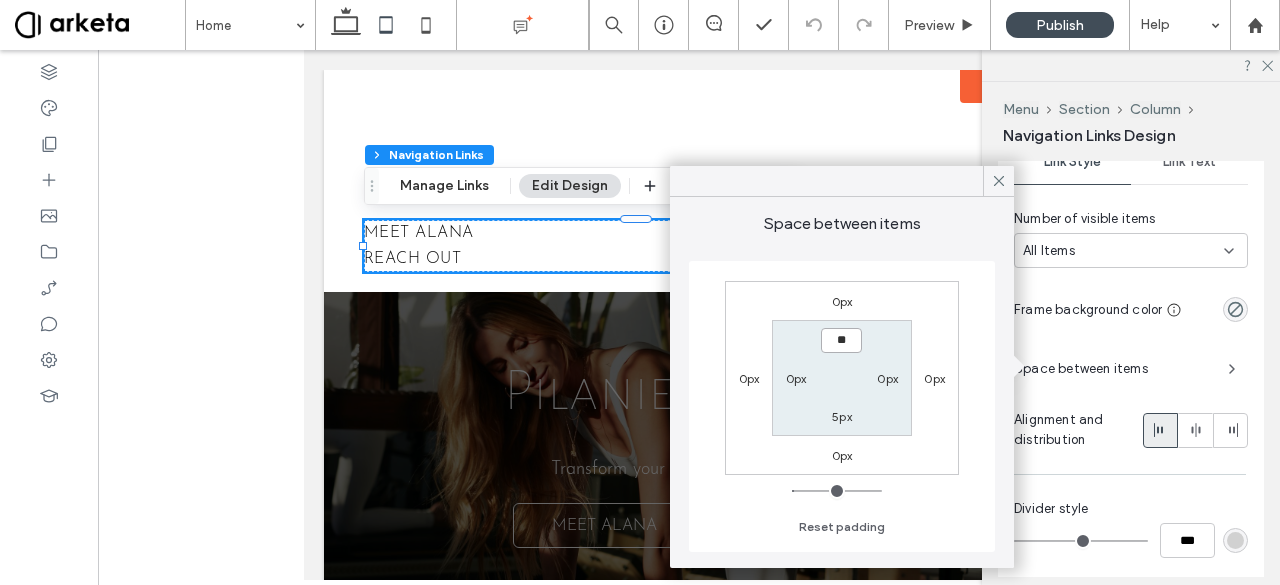 type on "**" 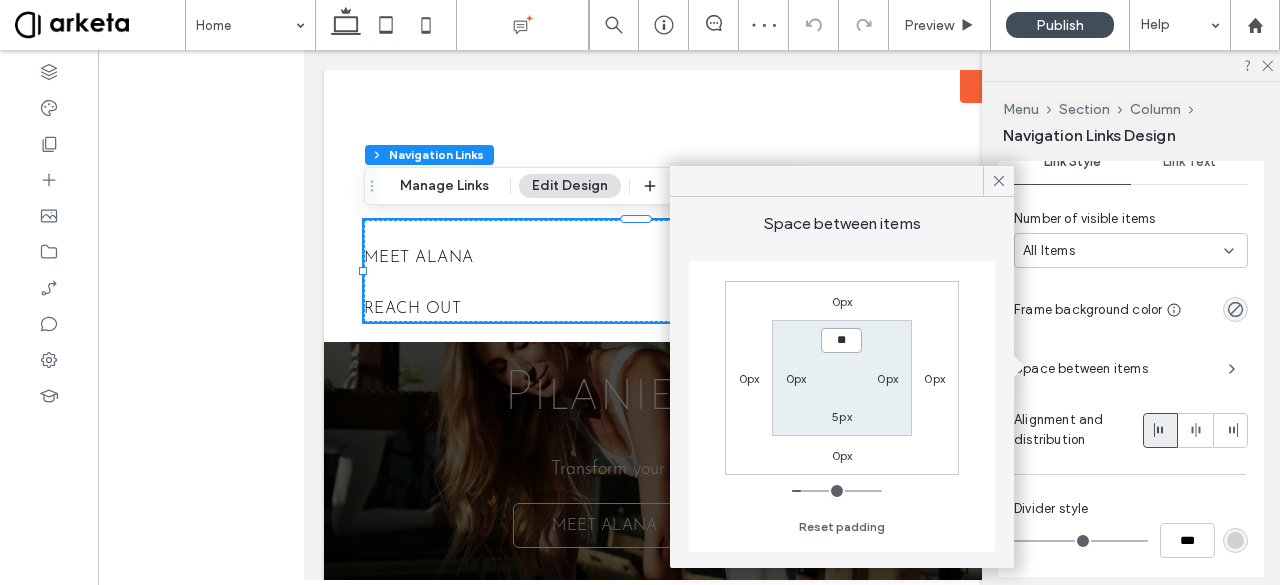type on "*" 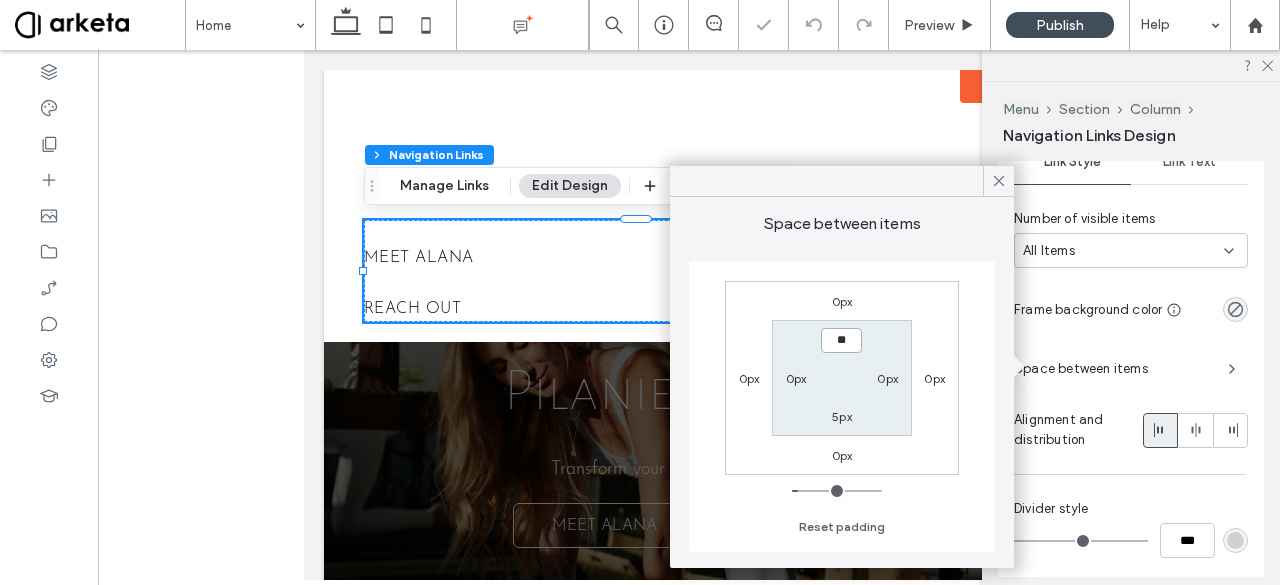 type on "****" 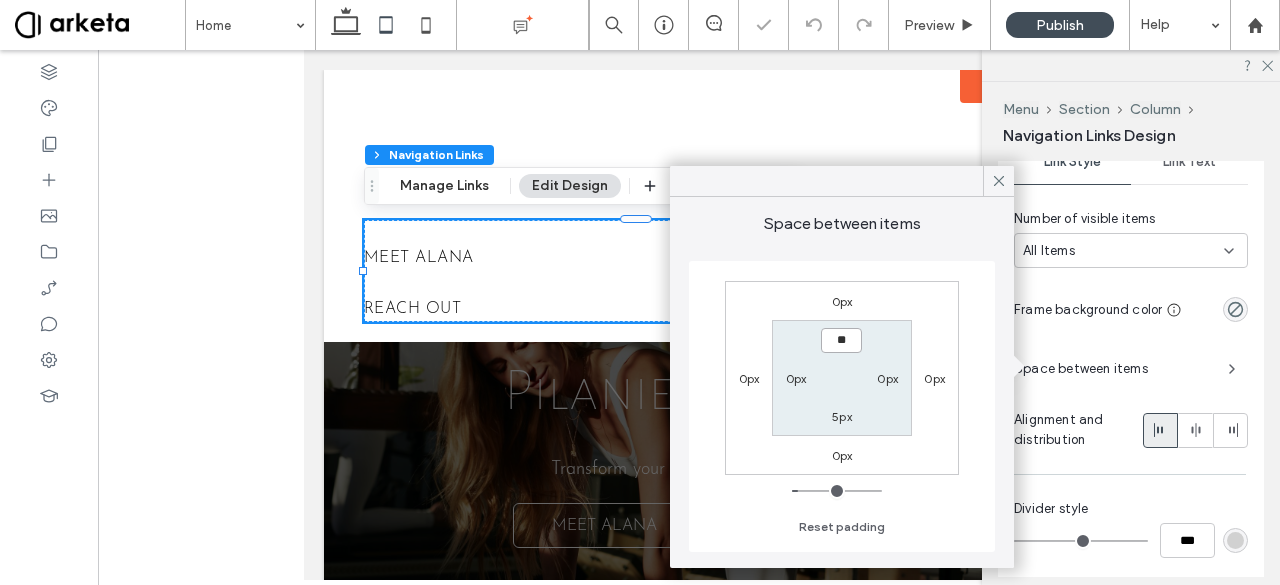 type on "**" 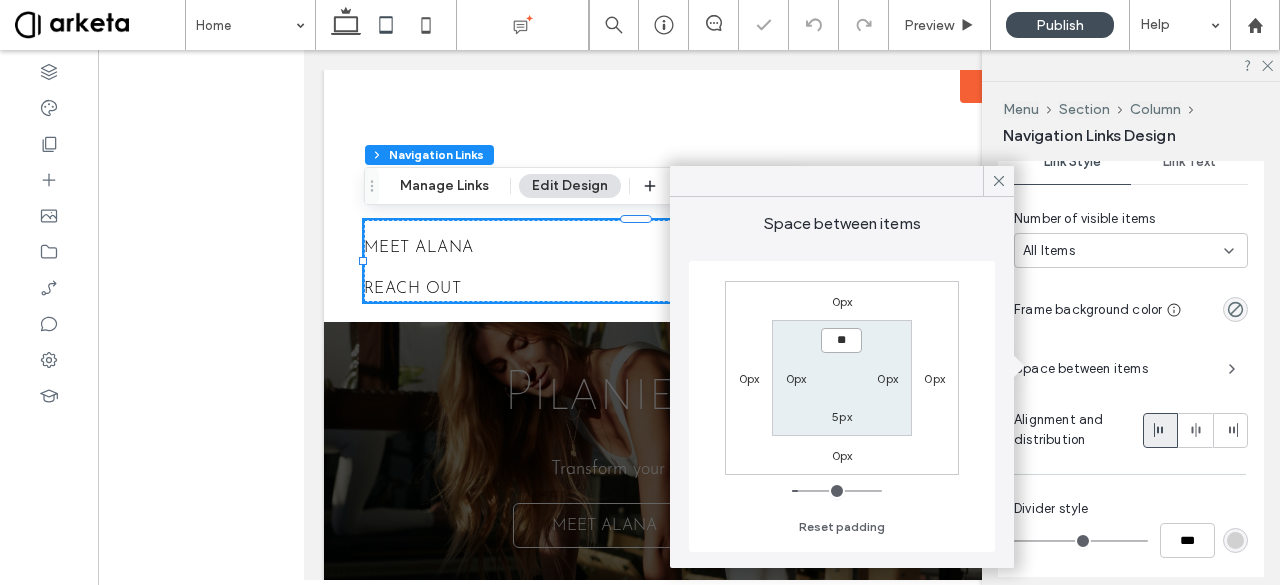 type on "*" 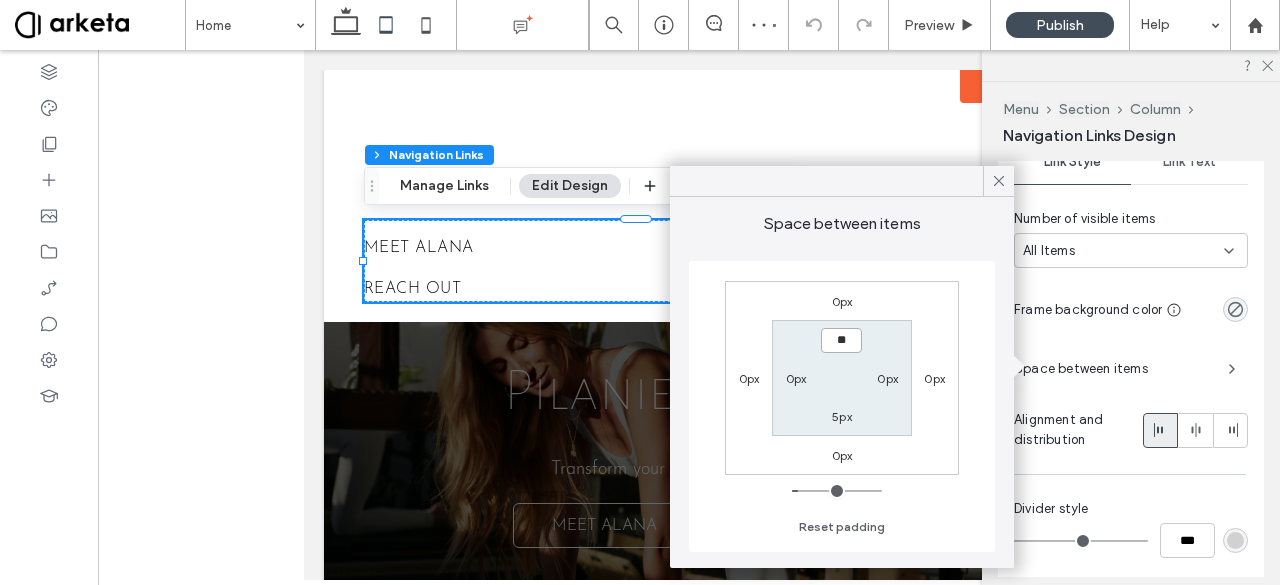 type on "****" 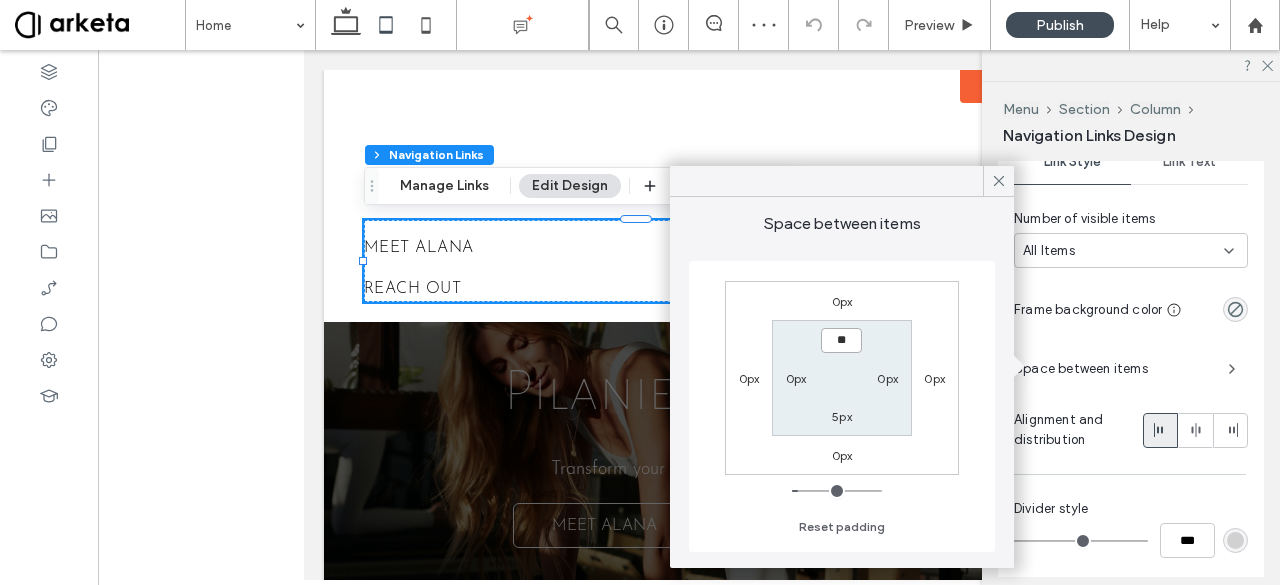 type on "**" 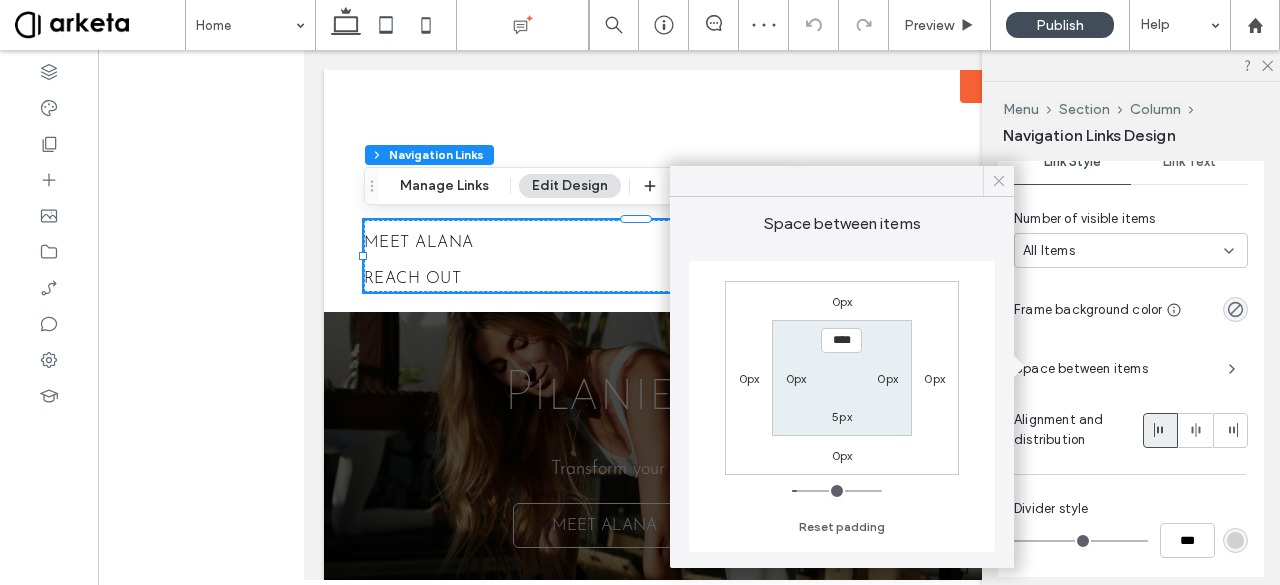 click 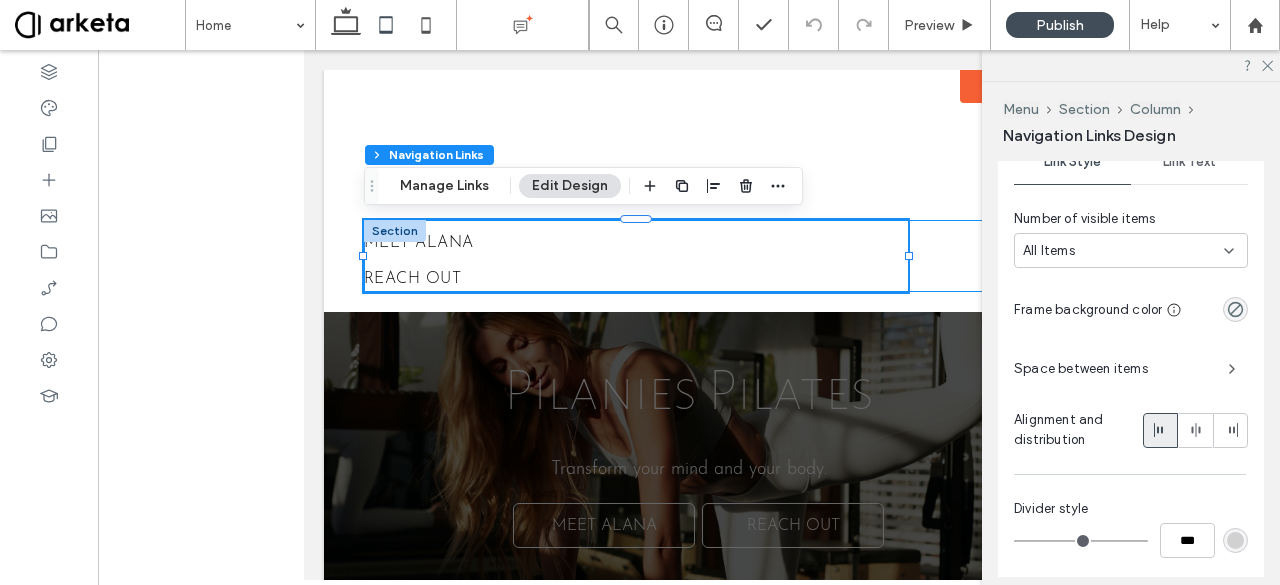 click on "MEET ALANA
REACH OUT" at bounding box center [709, 256] 